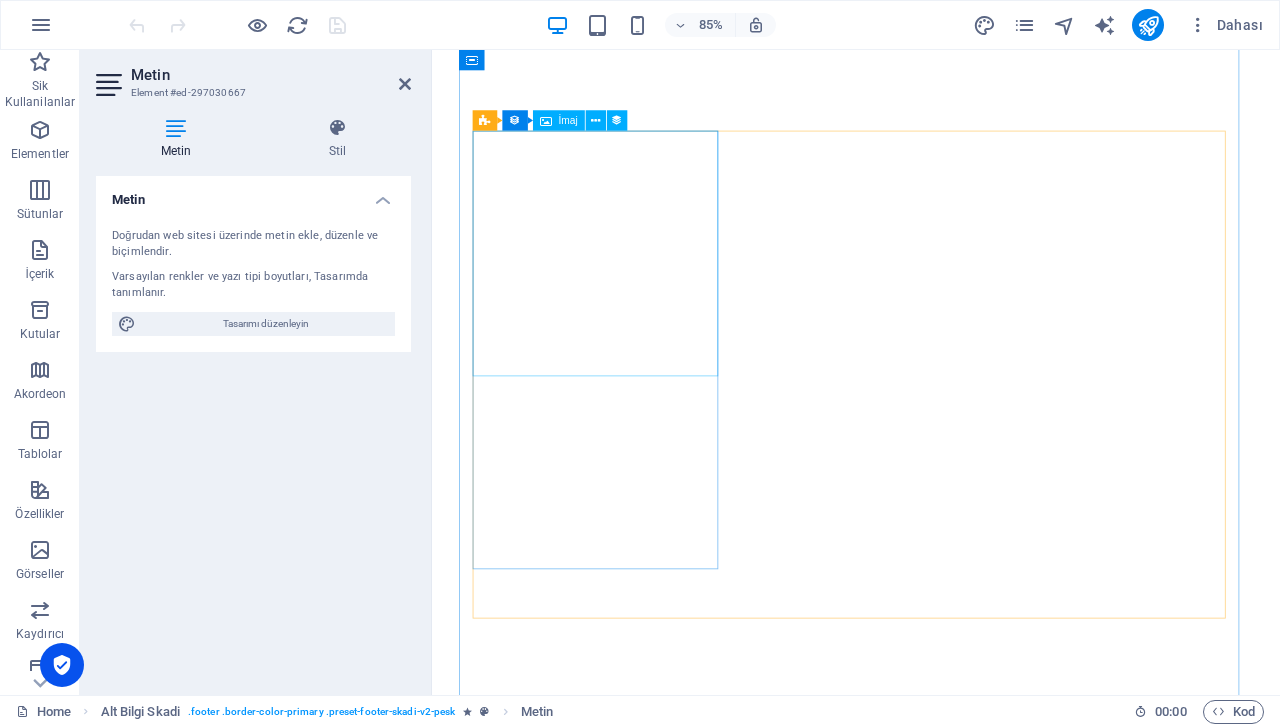 scroll, scrollTop: 0, scrollLeft: 0, axis: both 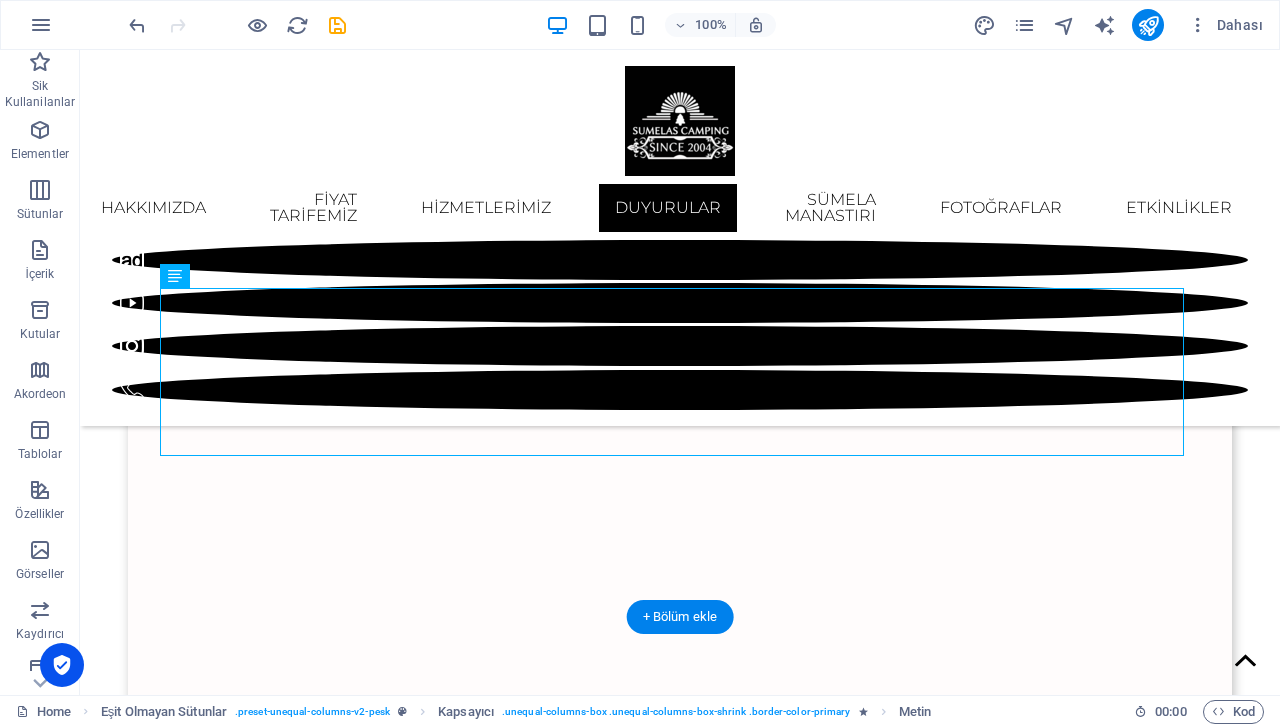 drag, startPoint x: 854, startPoint y: 389, endPoint x: 580, endPoint y: 387, distance: 274.0073 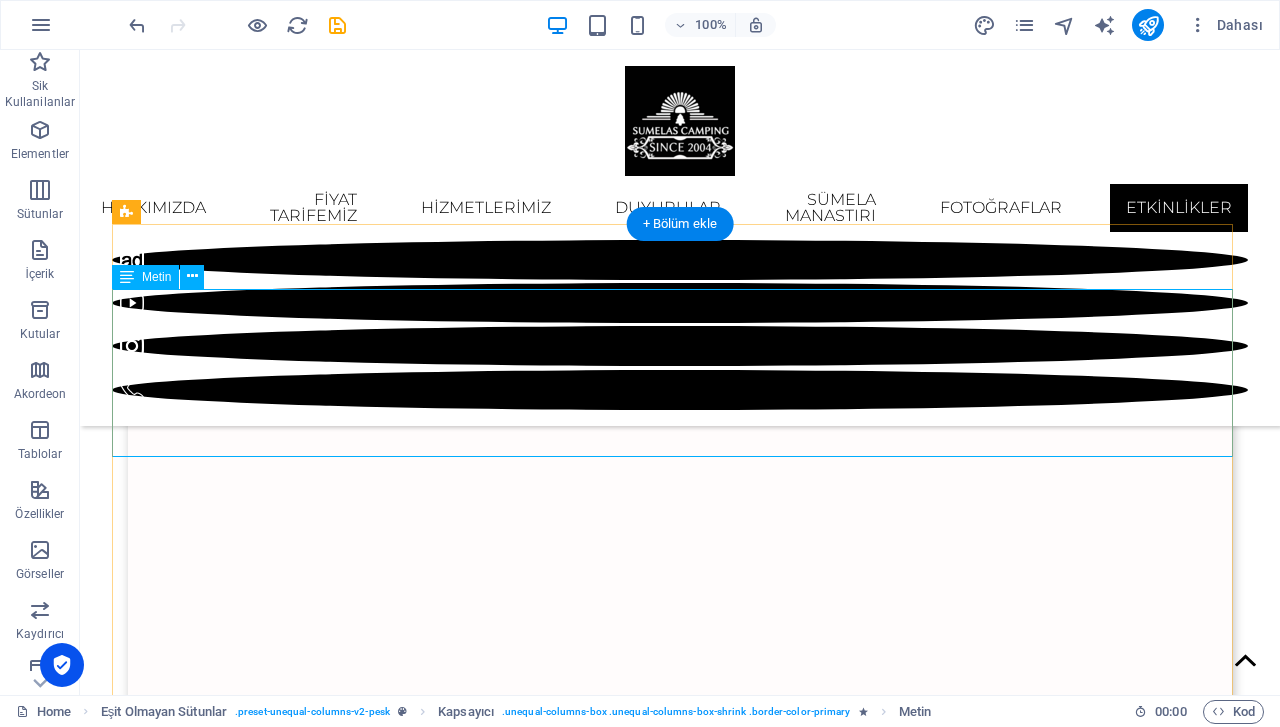scroll, scrollTop: 7845, scrollLeft: 0, axis: vertical 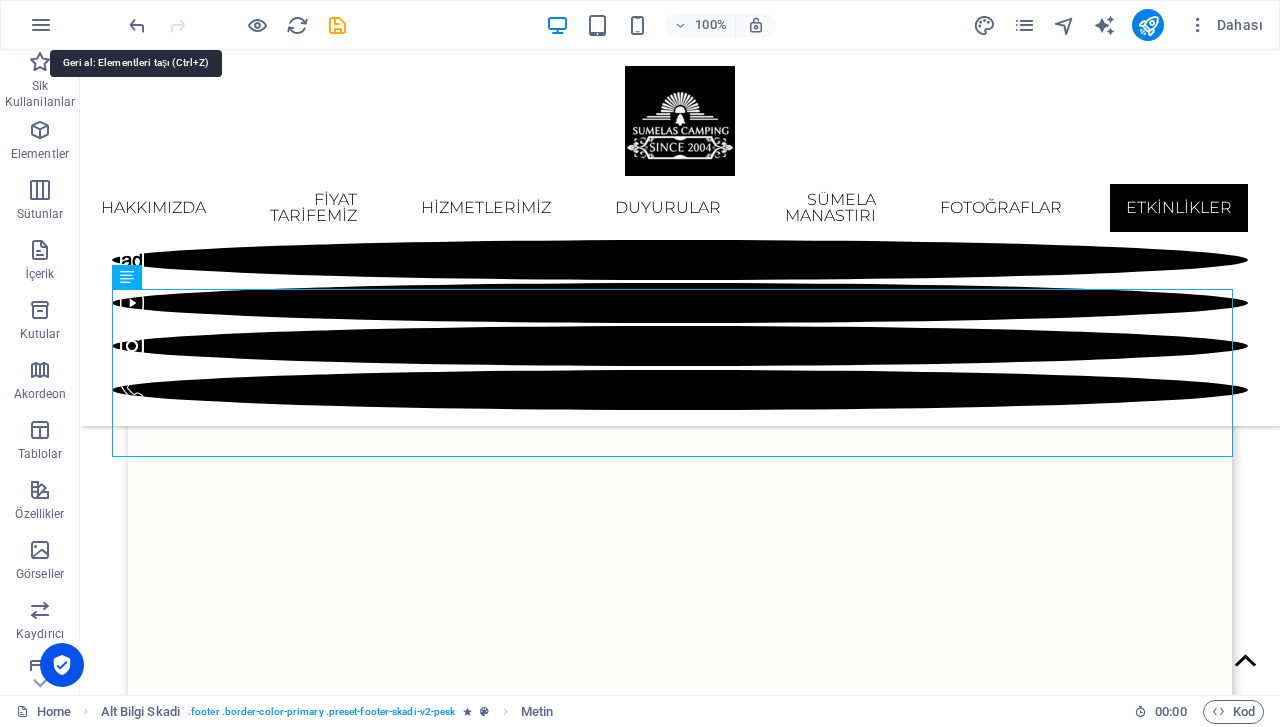 click at bounding box center (137, 25) 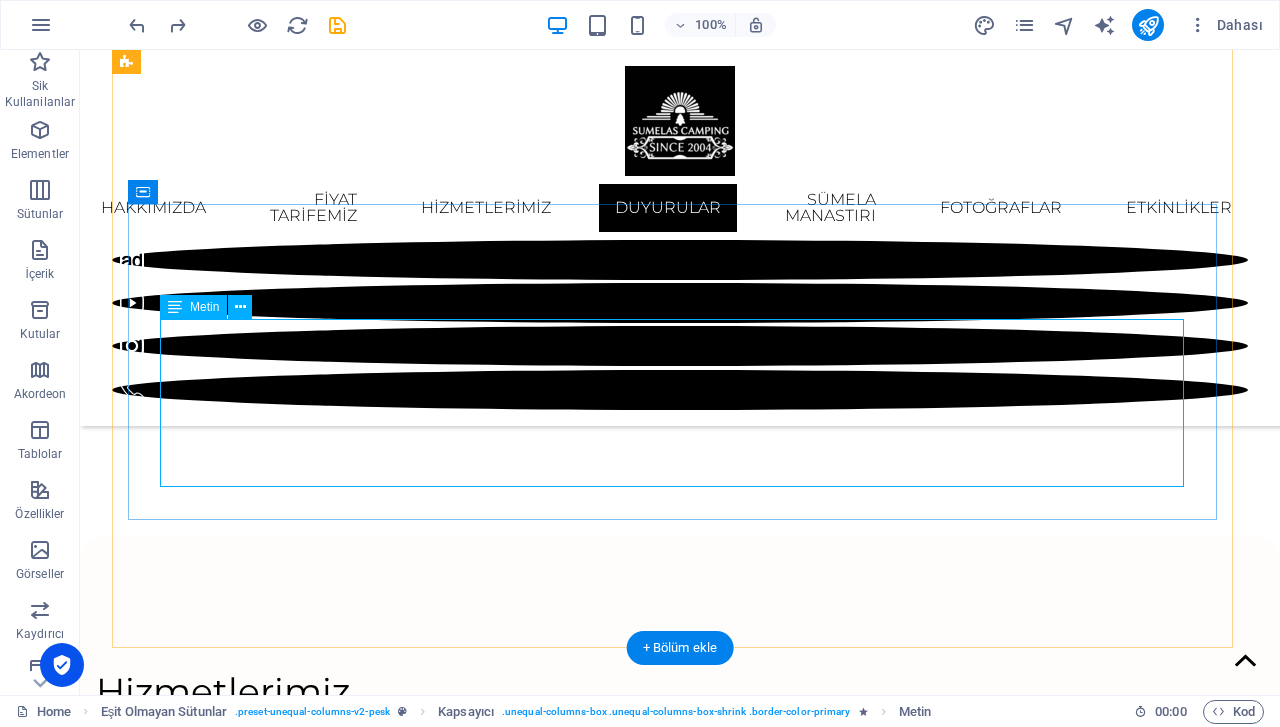 scroll, scrollTop: 3654, scrollLeft: 0, axis: vertical 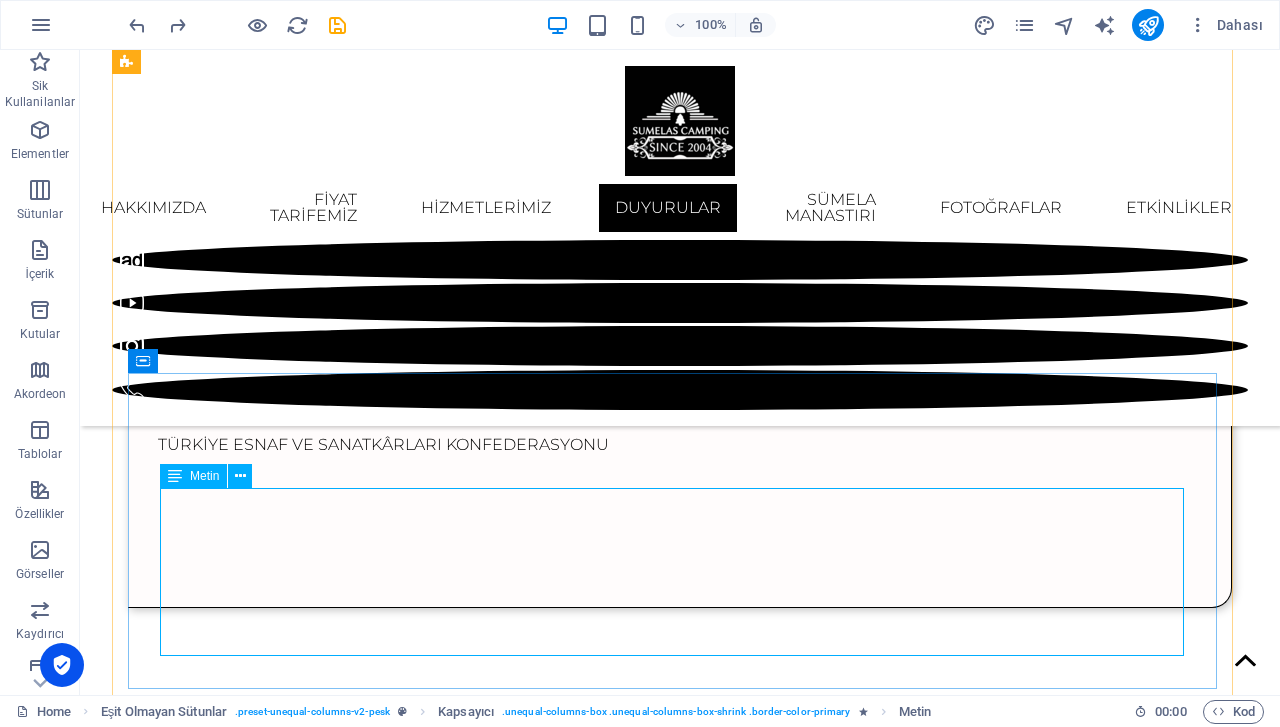 click on "Duyuru: 1- [PERSON_NAME] noktalardan elektrik almak için yanınızda 10 metre kablo bulundurunuz. Duyuru: 2- [PERSON_NAME] alanında ve [PERSON_NAME] alanından gezmeye giderken, yanınıza değerli eşyalarınızı alınız. Duyuru: 3- Fotoğraftan, portre resim çizilir. Duyuru: 4- [PERSON_NAME] alanında bulunduğunuz sürece çocuklarınızın mesuliyeti, siz değerli müşterilerimize aittir!" at bounding box center [679, 6894] 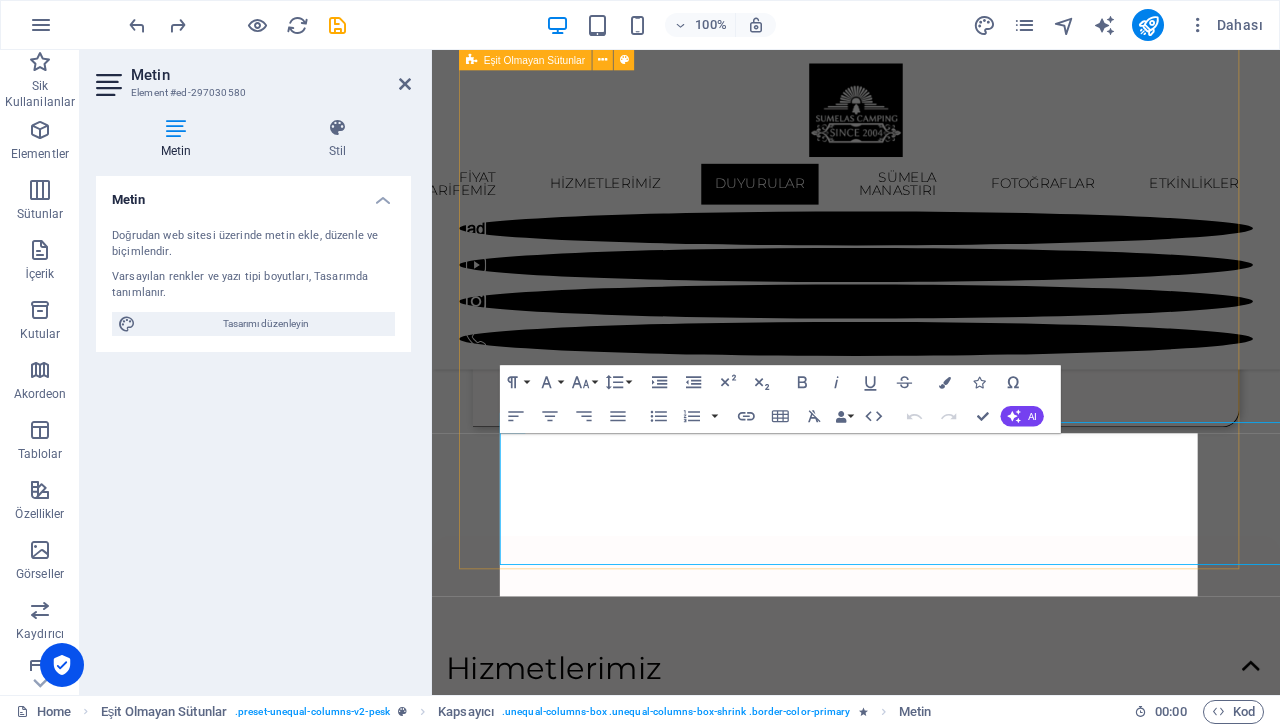 scroll, scrollTop: 3518, scrollLeft: 0, axis: vertical 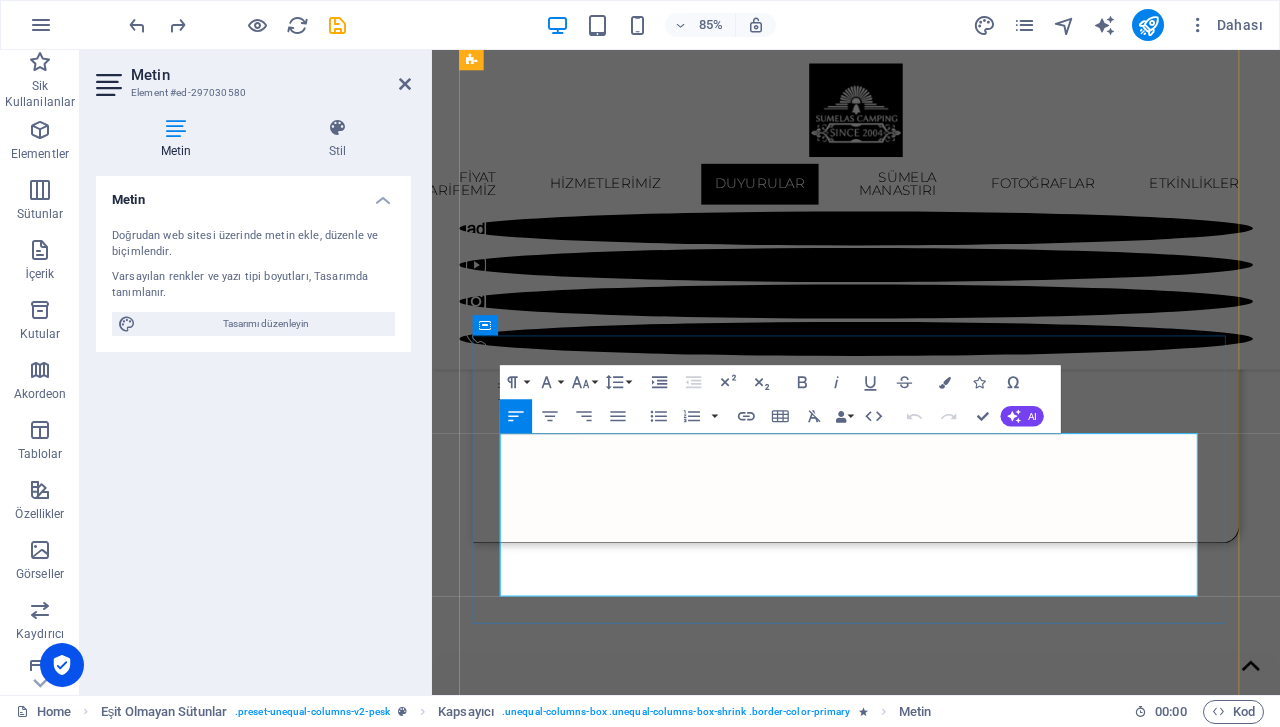 drag, startPoint x: 913, startPoint y: 514, endPoint x: 598, endPoint y: 509, distance: 315.03967 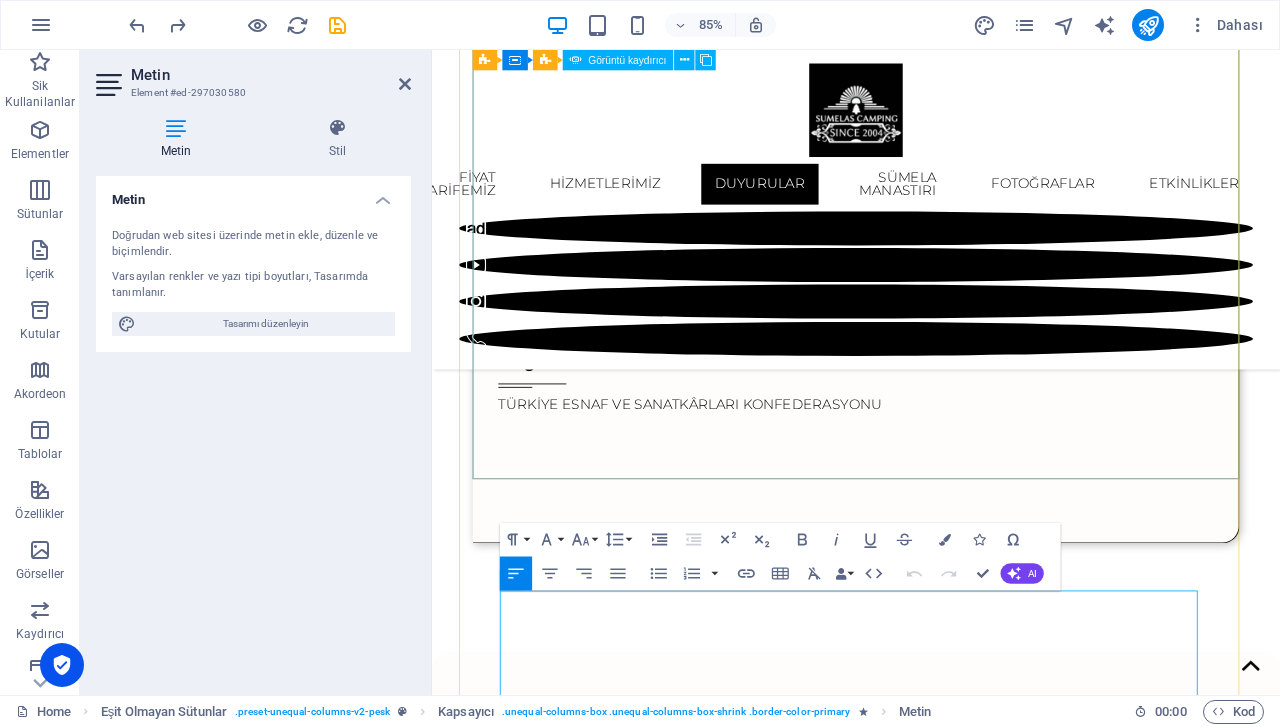 scroll, scrollTop: 3318, scrollLeft: 0, axis: vertical 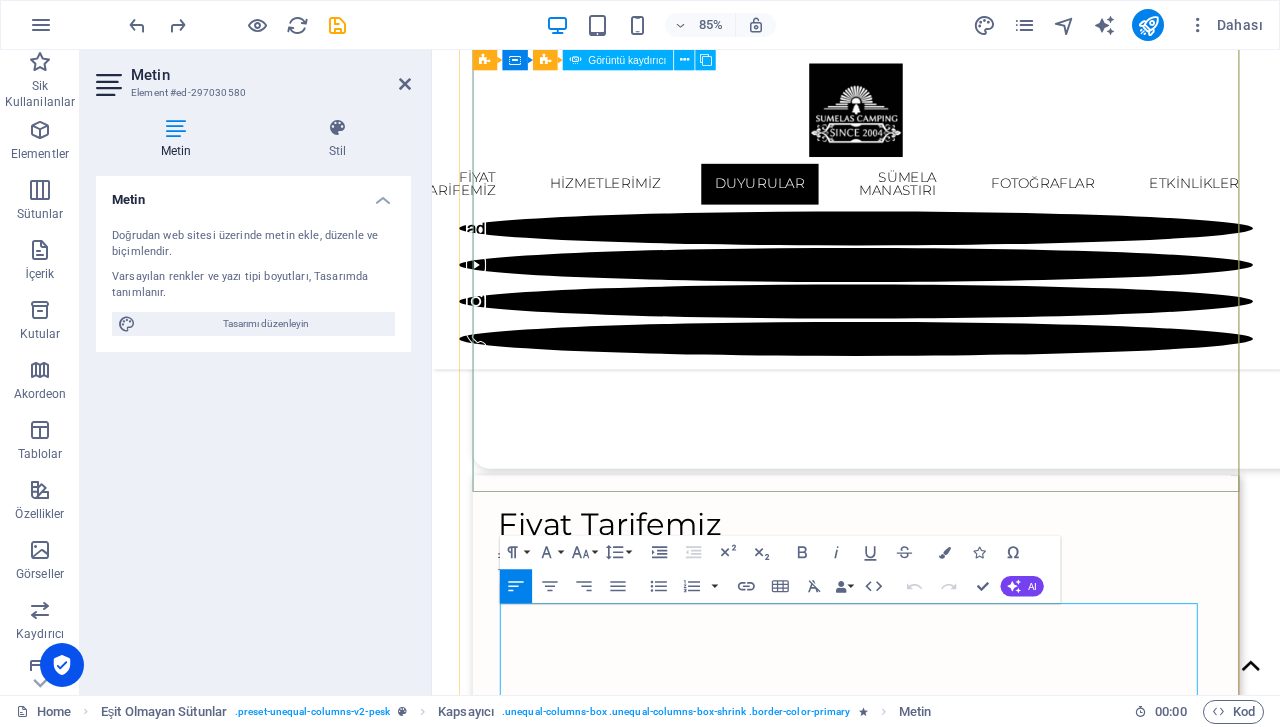 click at bounding box center (77, 3074) 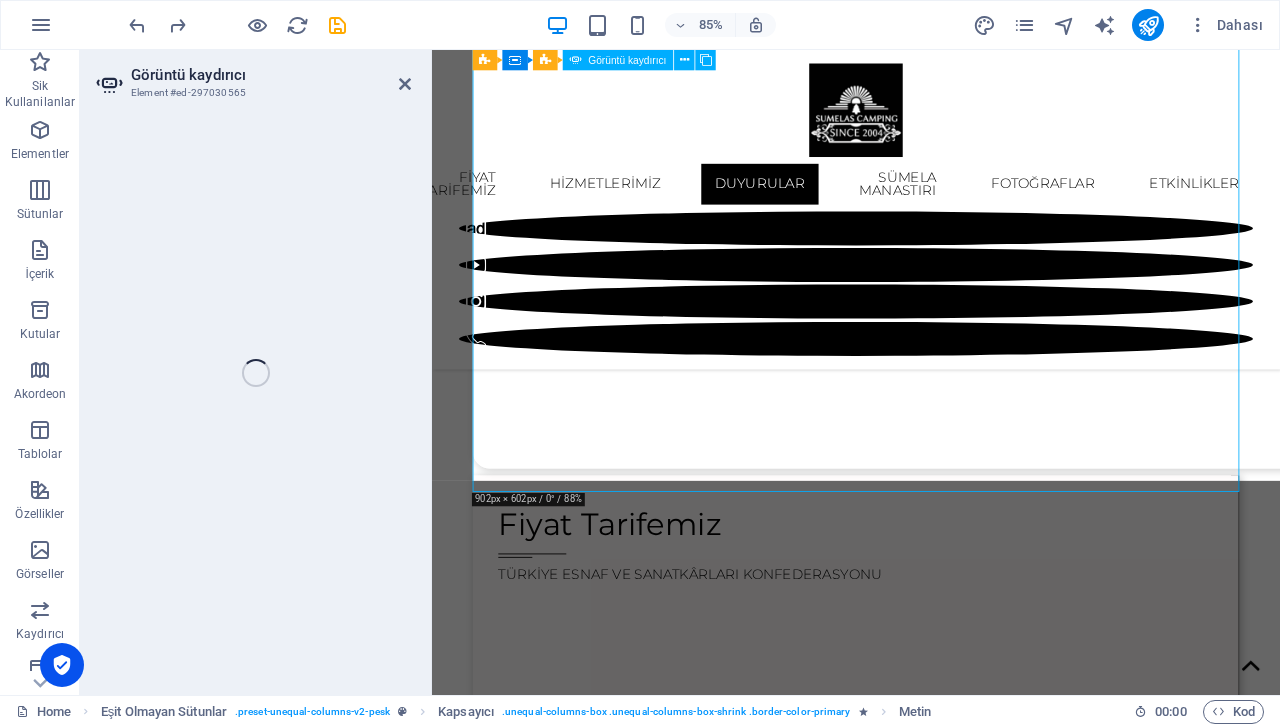 select on "px" 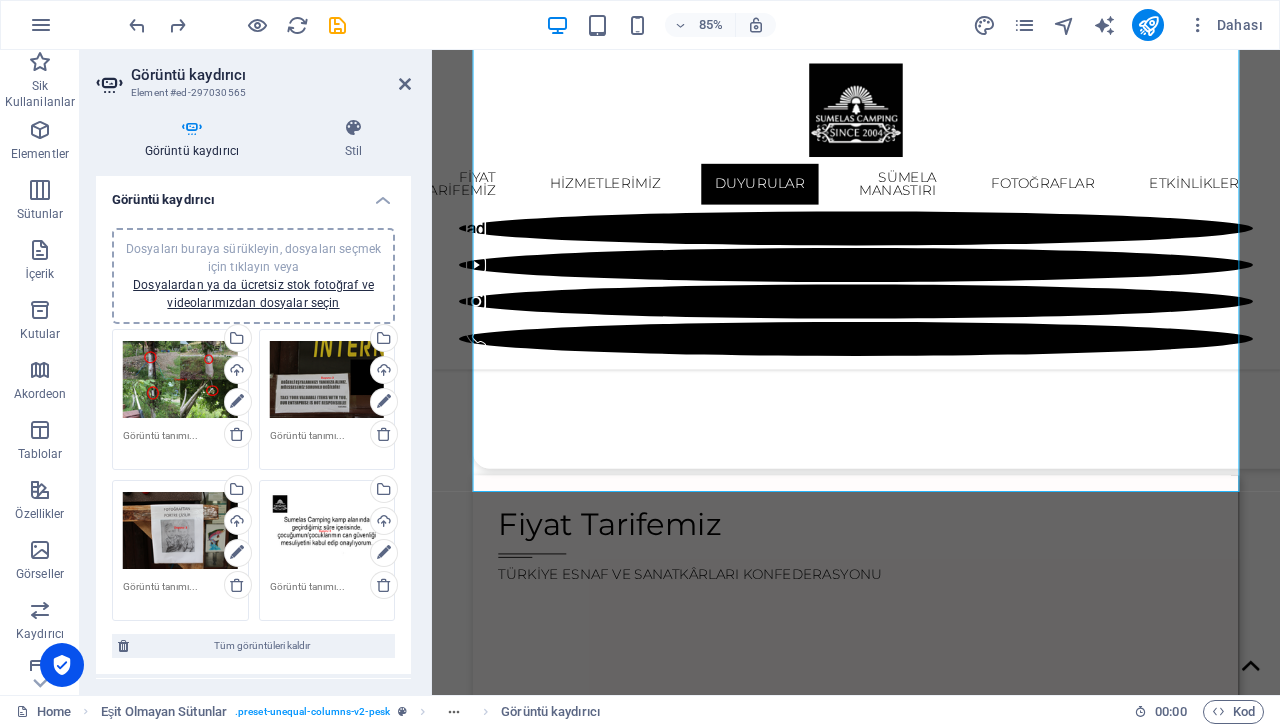 click on "Dosyaları buraya sürükleyin, dosyaları seçmek için tıklayın veya Dosyalardan ya da ücretsiz stok fotoğraf ve videolarımızdan dosyalar seçin" at bounding box center (327, 380) 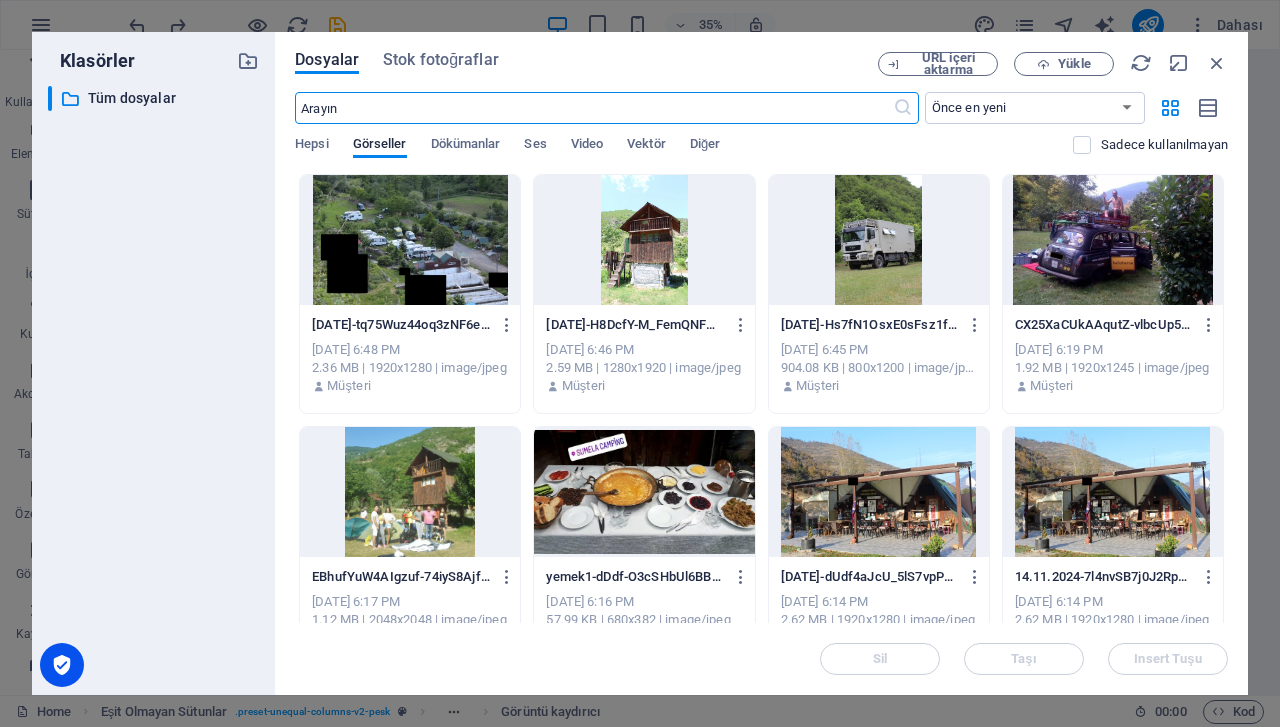 scroll, scrollTop: 4190, scrollLeft: 0, axis: vertical 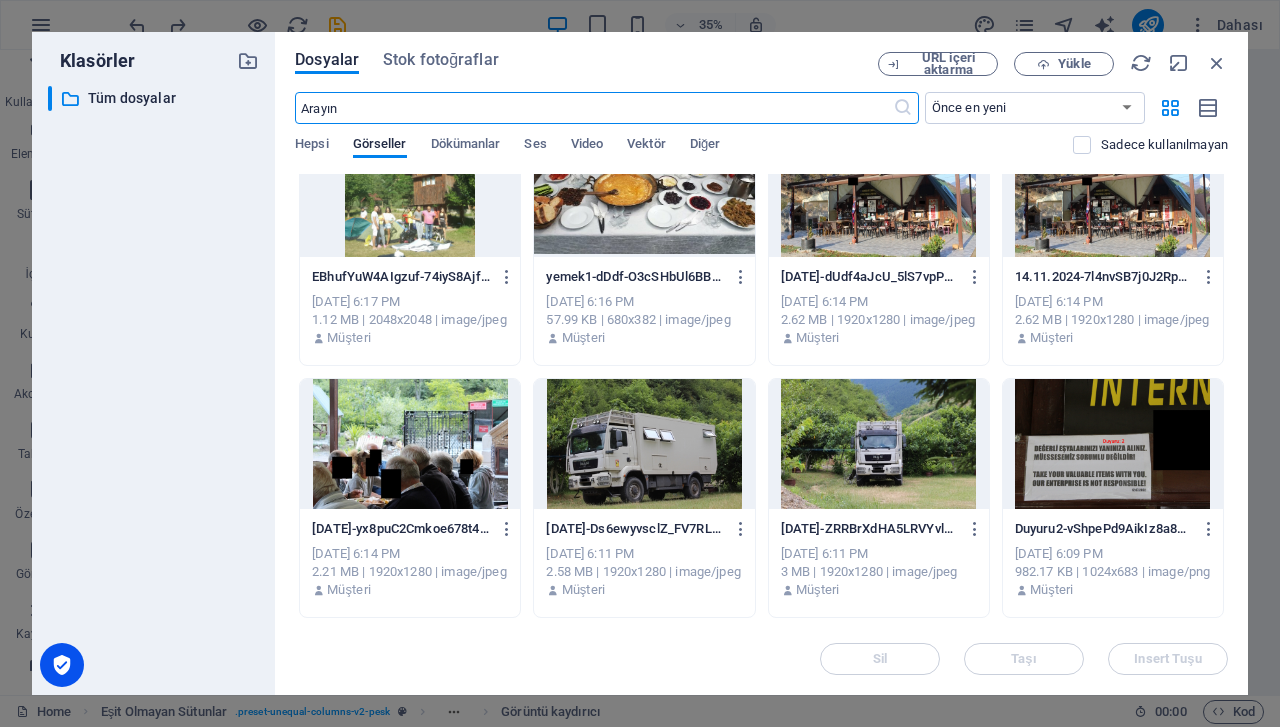 click at bounding box center (1209, 529) 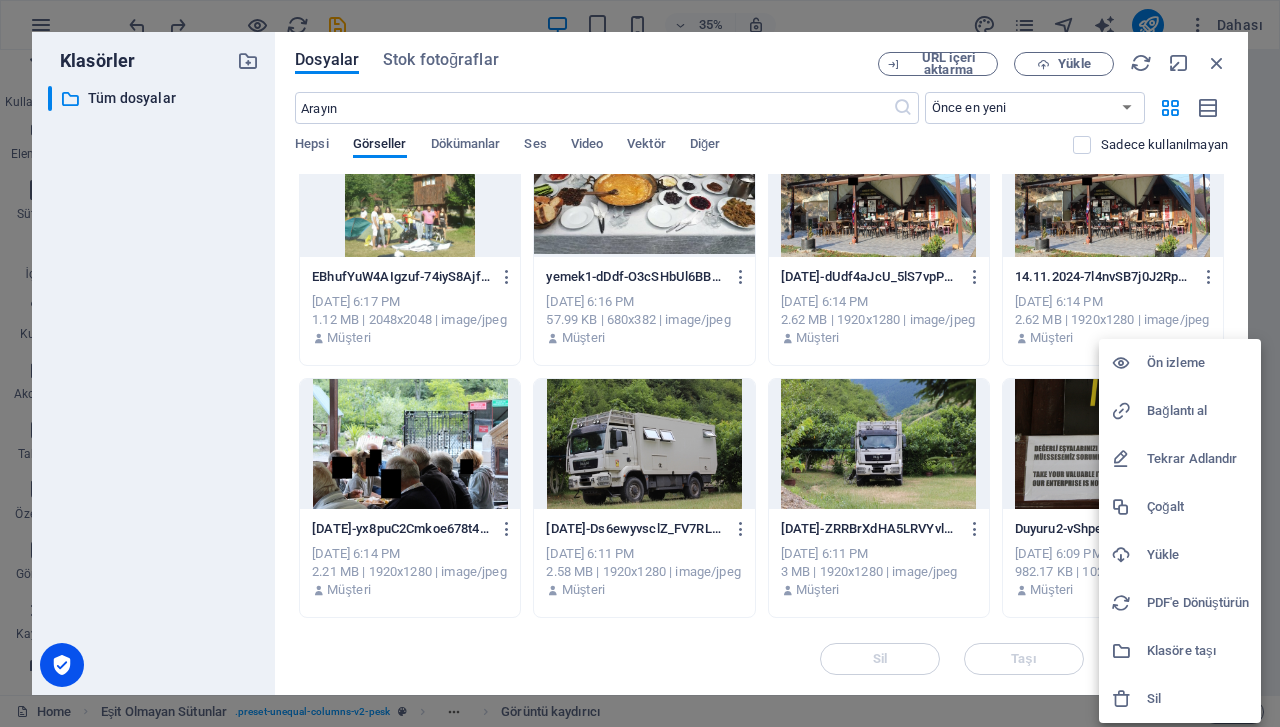click on "Yükle" at bounding box center (1198, 555) 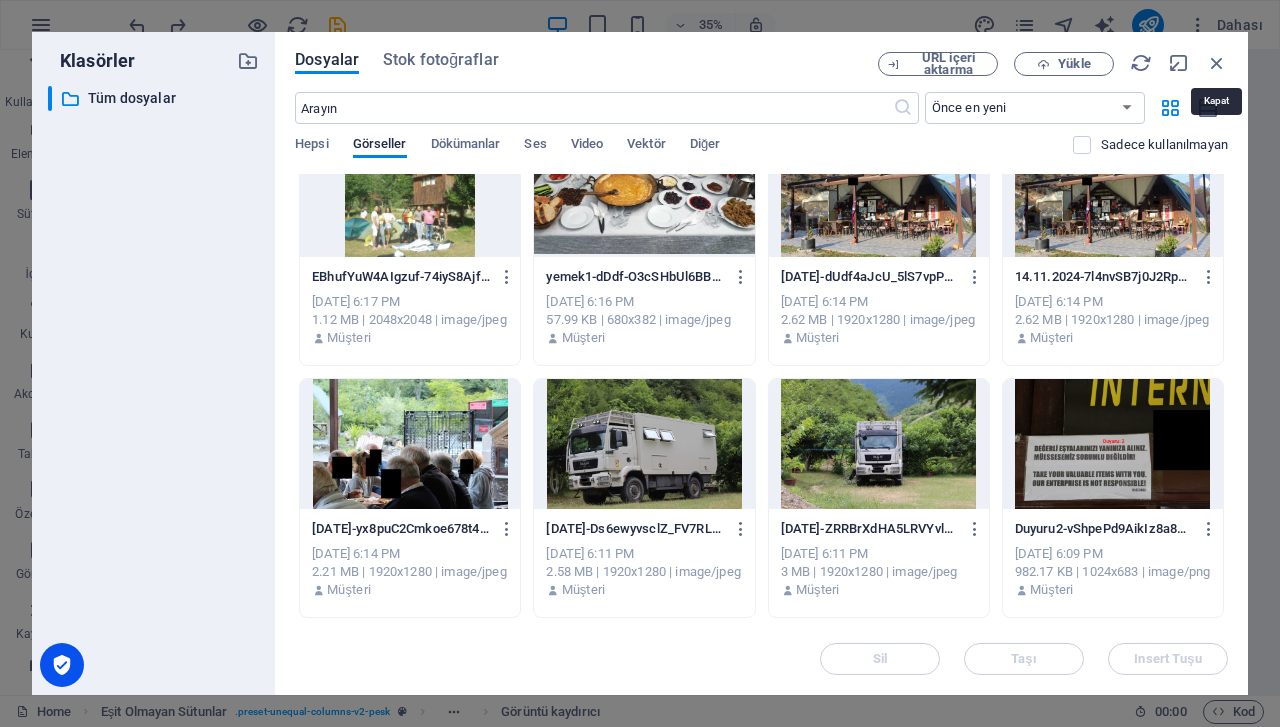click at bounding box center (1217, 63) 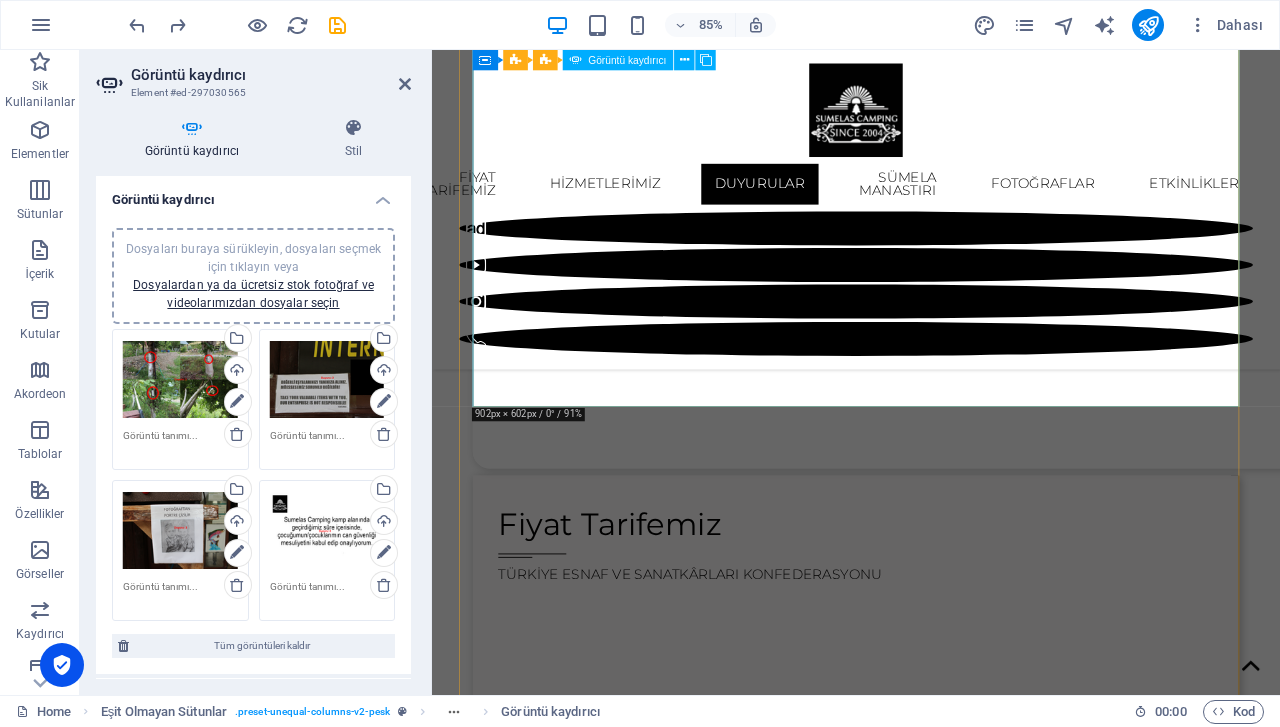 scroll, scrollTop: 3418, scrollLeft: 0, axis: vertical 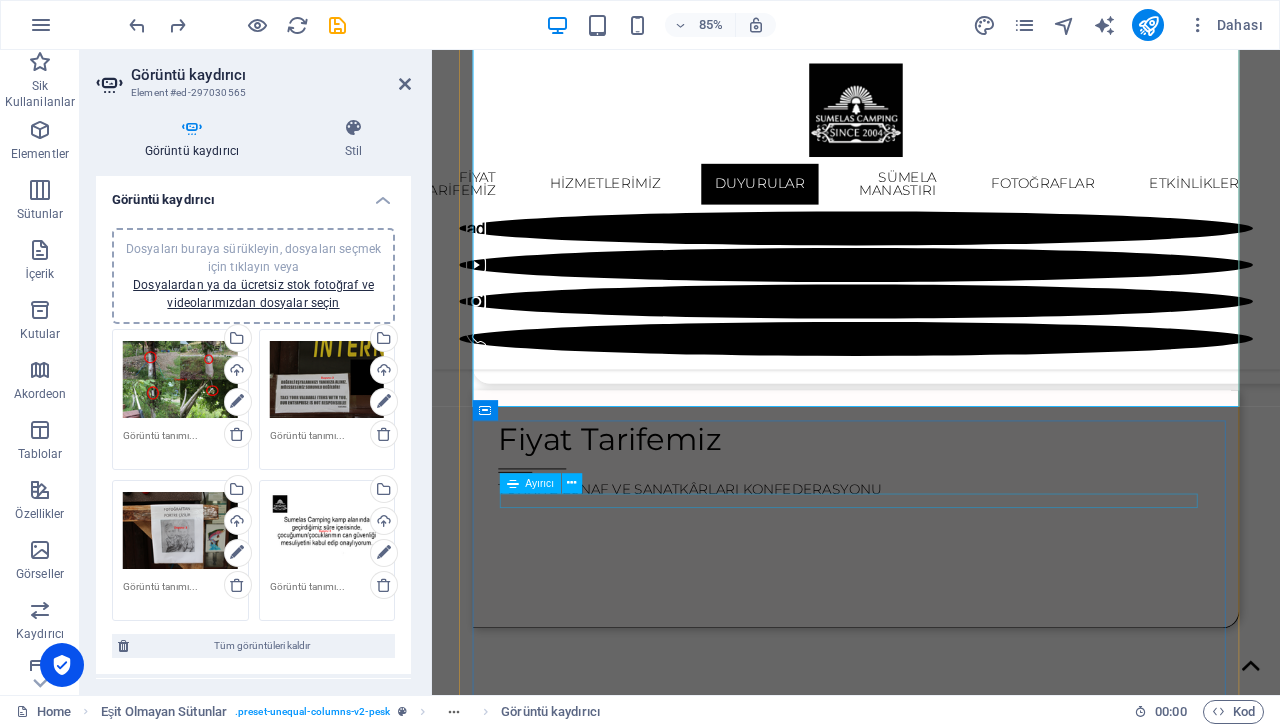 click at bounding box center (930, 6111) 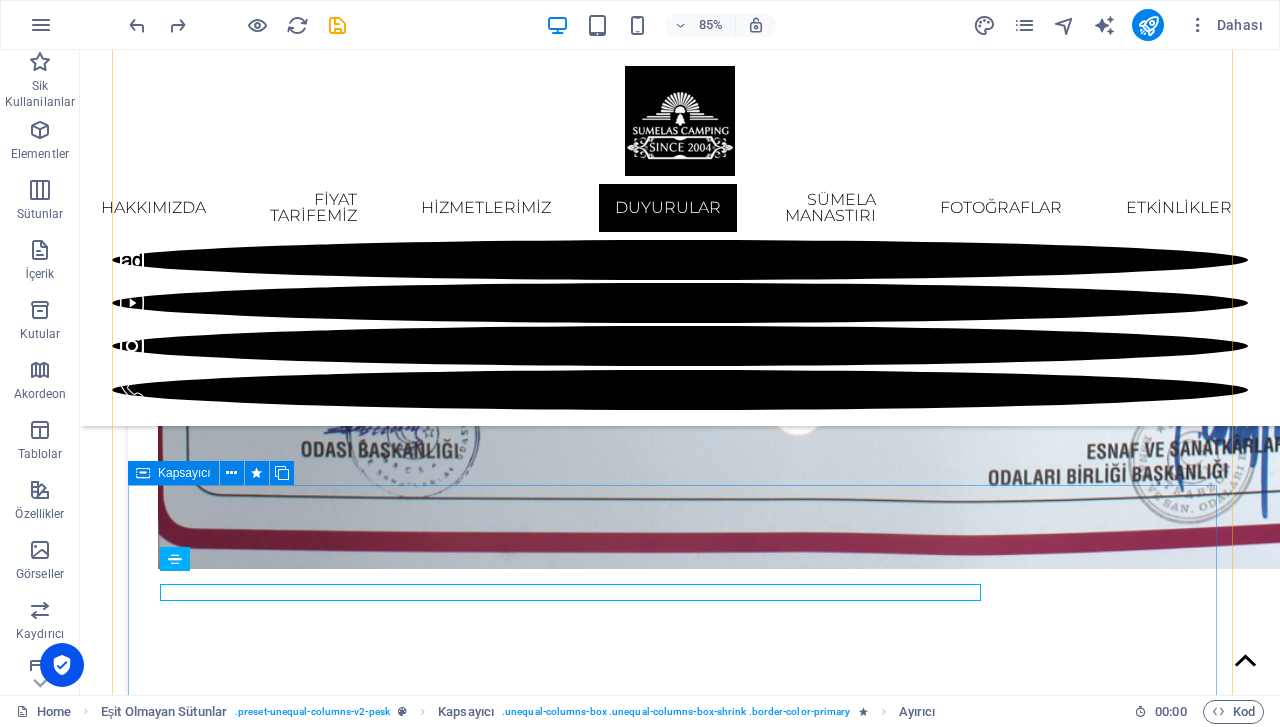 click on "[PERSON_NAME] Duyuruları" at bounding box center (679, 7161) 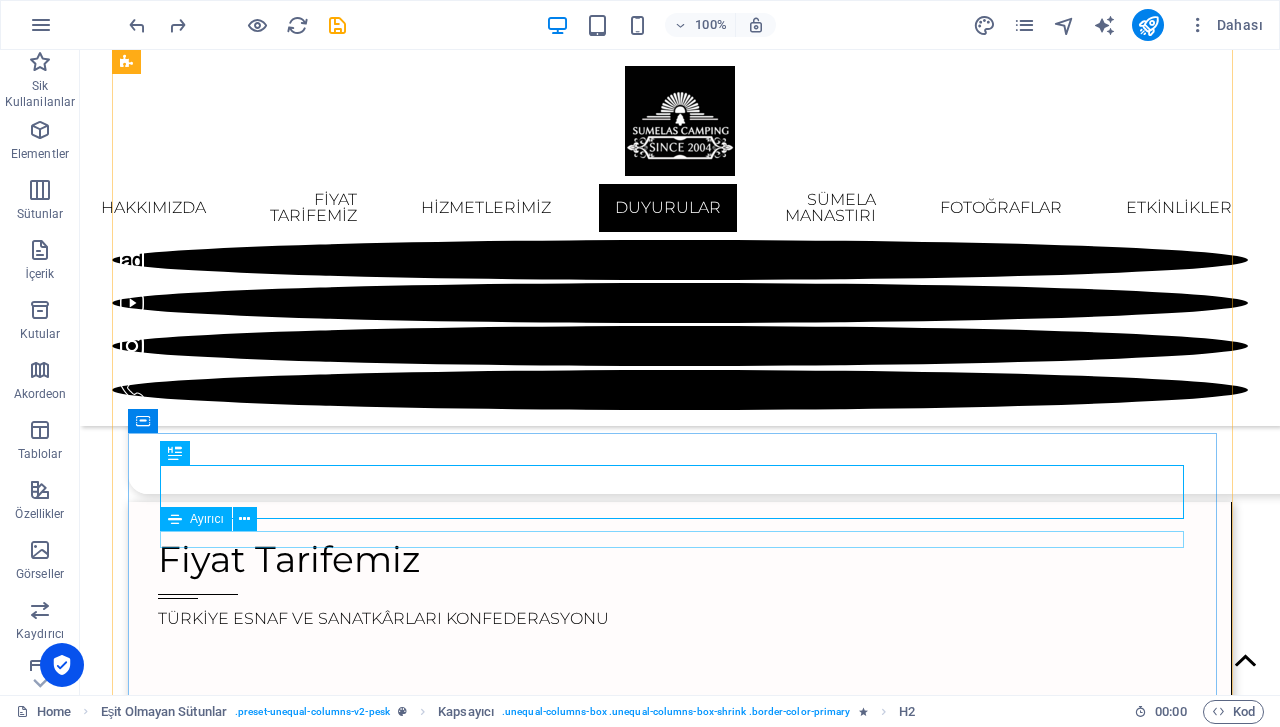 scroll, scrollTop: 3674, scrollLeft: 0, axis: vertical 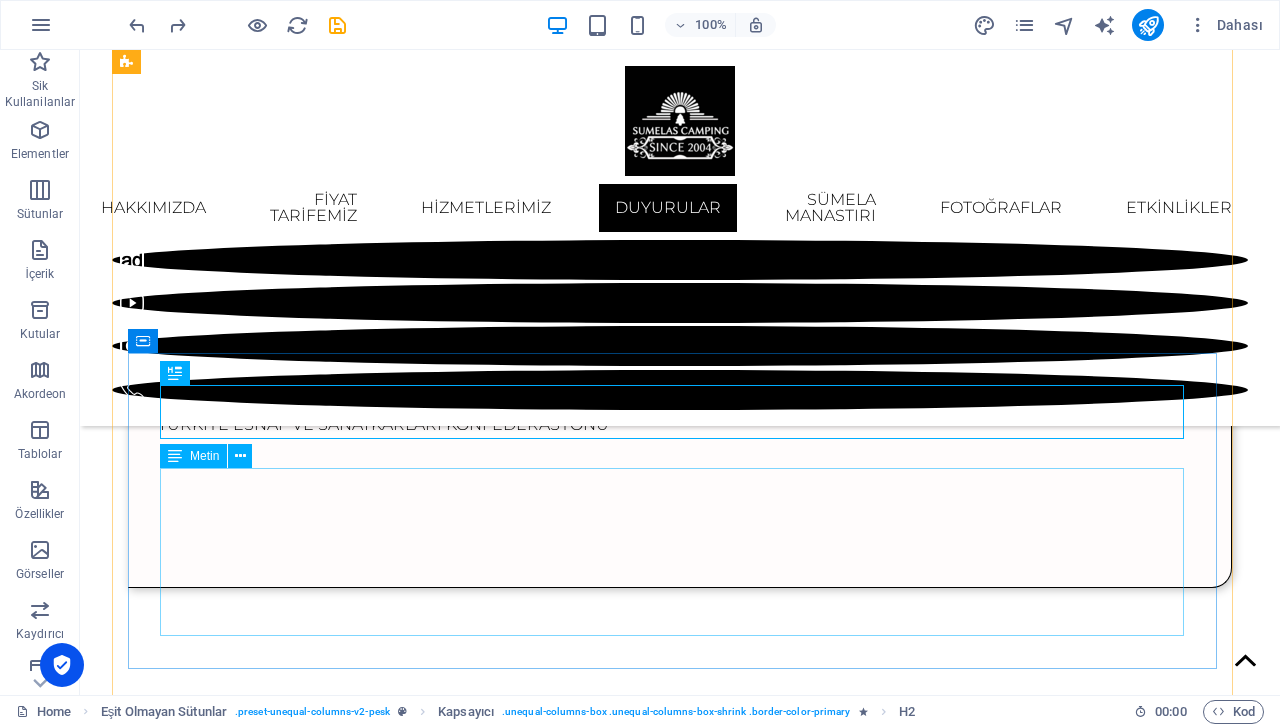 click on "Duyuru: 1- [PERSON_NAME] noktalardan elektrik almak için yanınızda 10 metre kablo bulundurunuz. Duyuru: 2- [PERSON_NAME] alanında ve [PERSON_NAME] alanından gezmeye giderken, yanınıza değerli eşyalarınızı alınız. Duyuru: 3- Fotoğraftan, portre resim çizilir. Duyuru: 4- [PERSON_NAME] alanında bulunduğunuz sürece çocuklarınızın mesuliyeti, siz değerli müşterilerimize aittir!" at bounding box center (679, 6874) 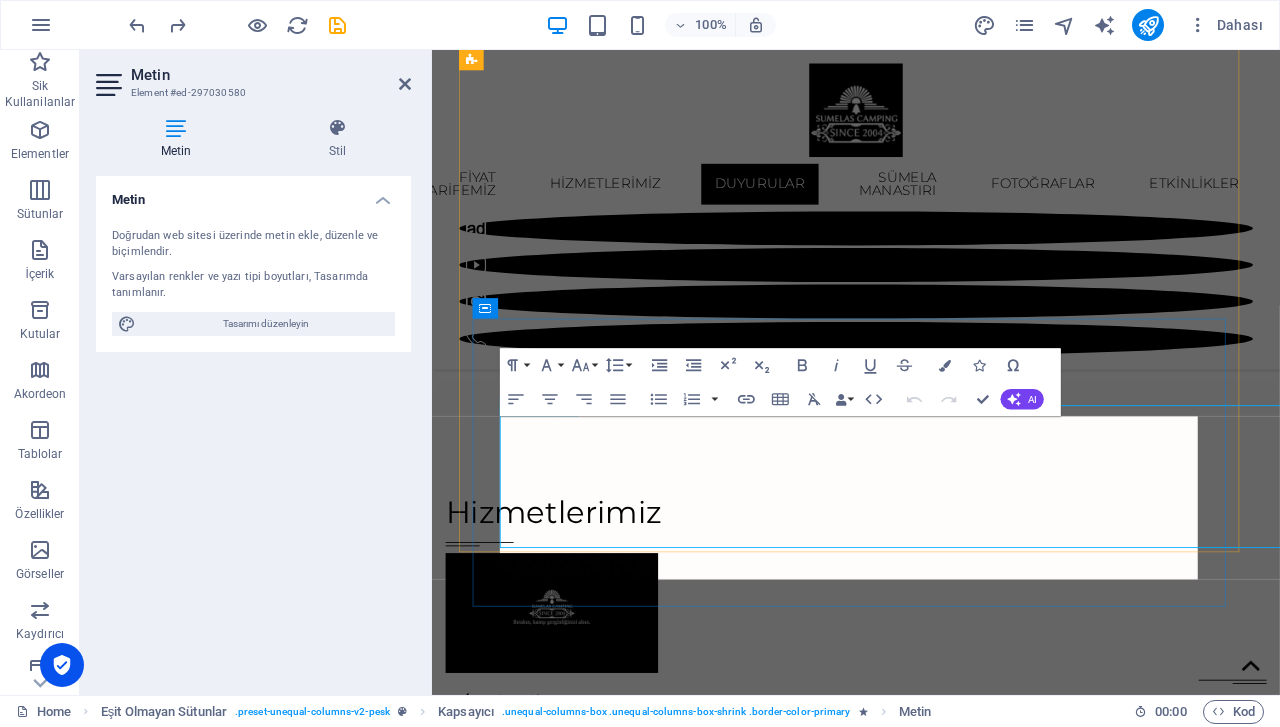 scroll, scrollTop: 3538, scrollLeft: 0, axis: vertical 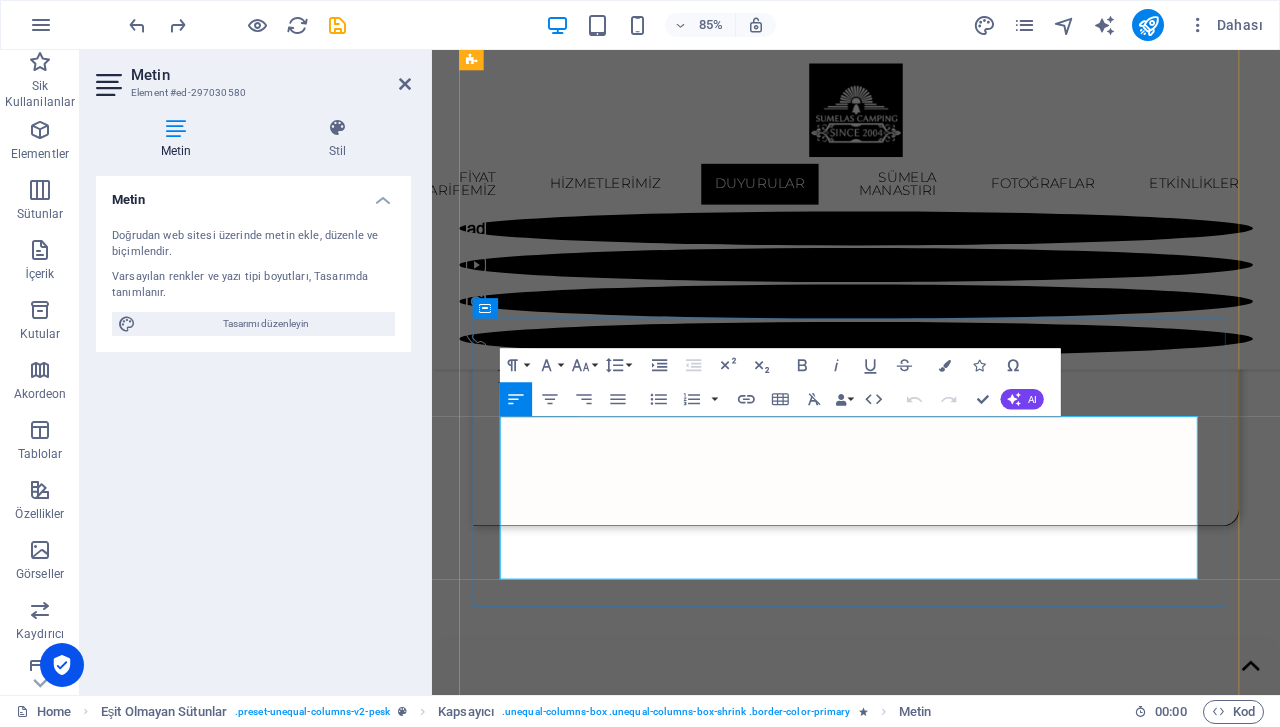 drag, startPoint x: 1317, startPoint y: 534, endPoint x: 599, endPoint y: 545, distance: 718.0842 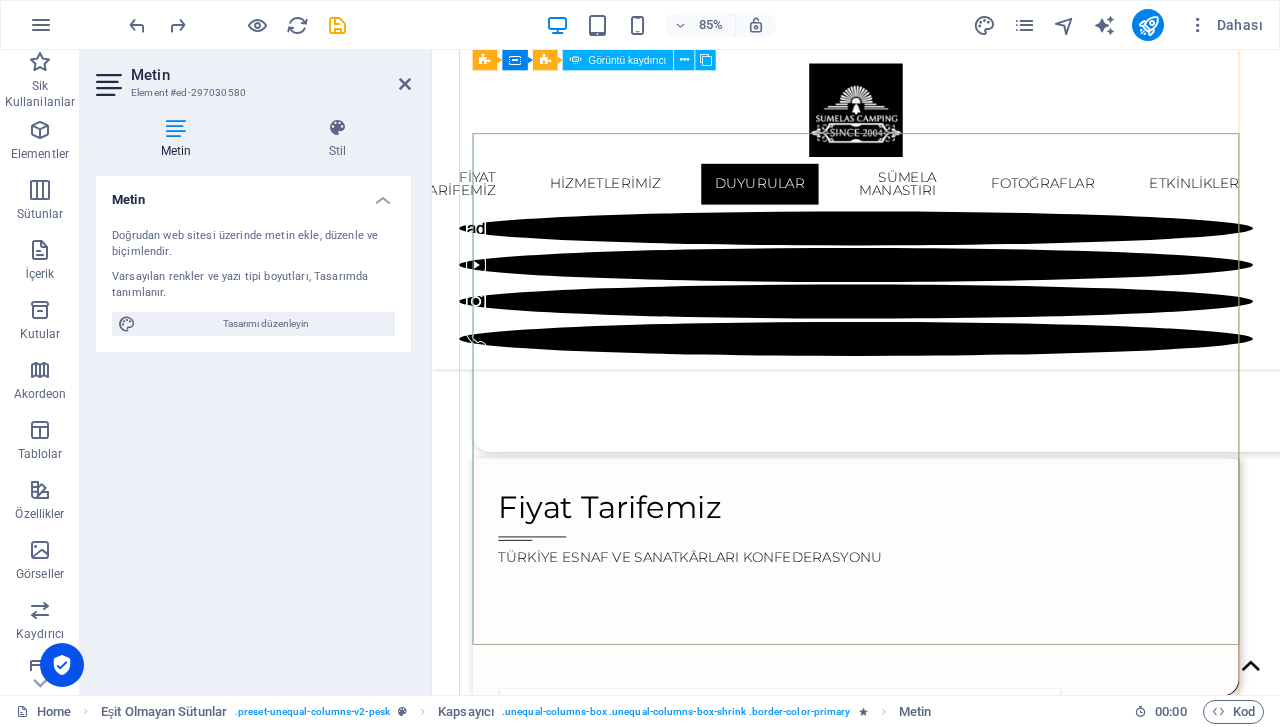 scroll, scrollTop: 3138, scrollLeft: 0, axis: vertical 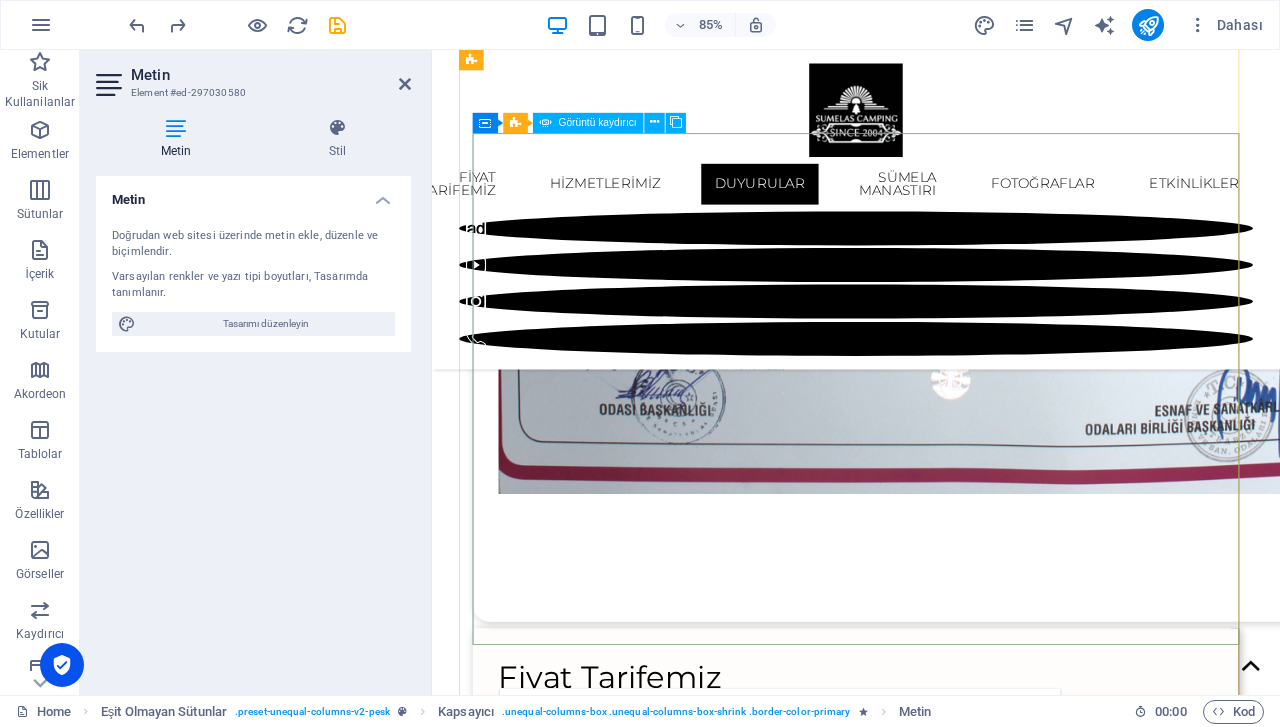 click at bounding box center (931, 2235) 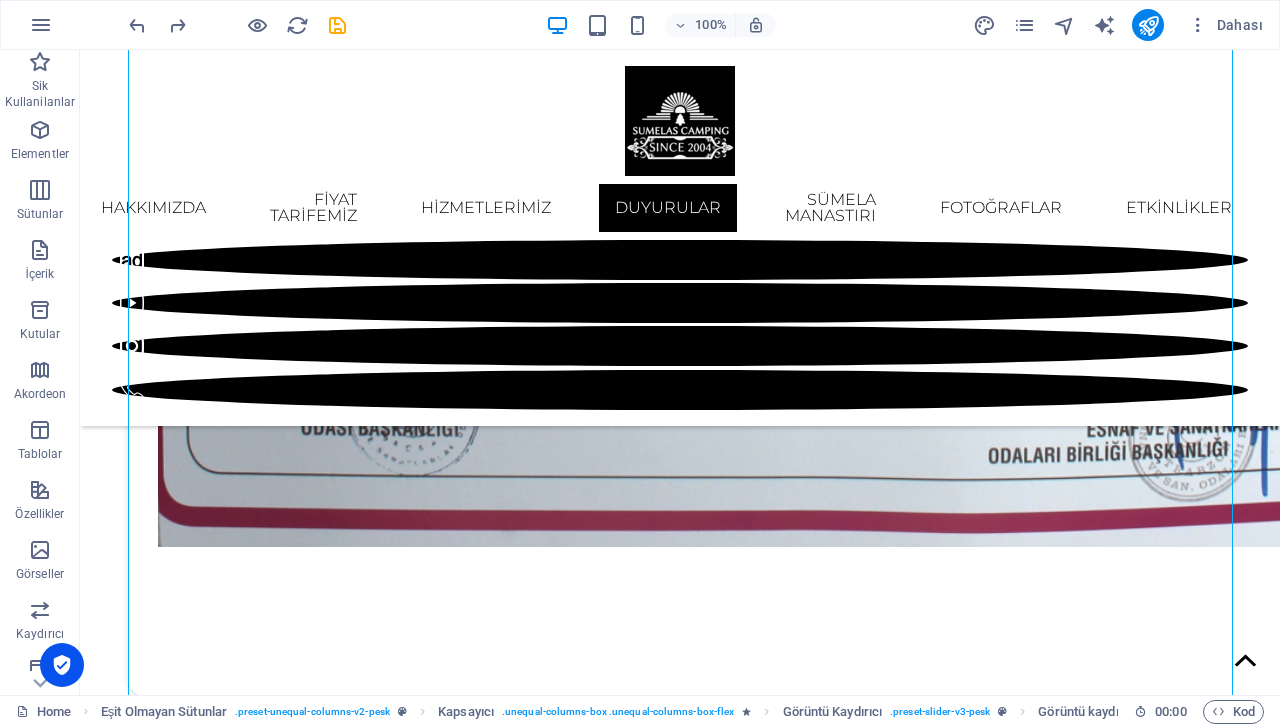 scroll, scrollTop: 3294, scrollLeft: 0, axis: vertical 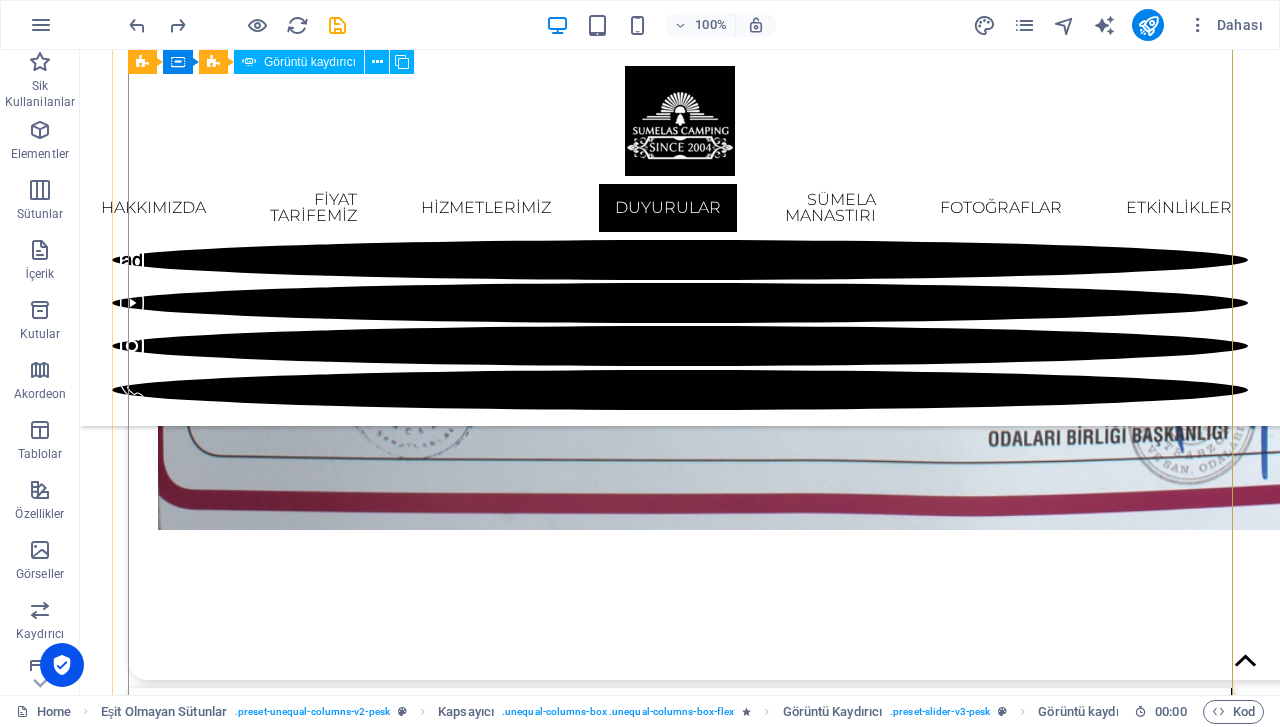 click at bounding box center (680, 2193) 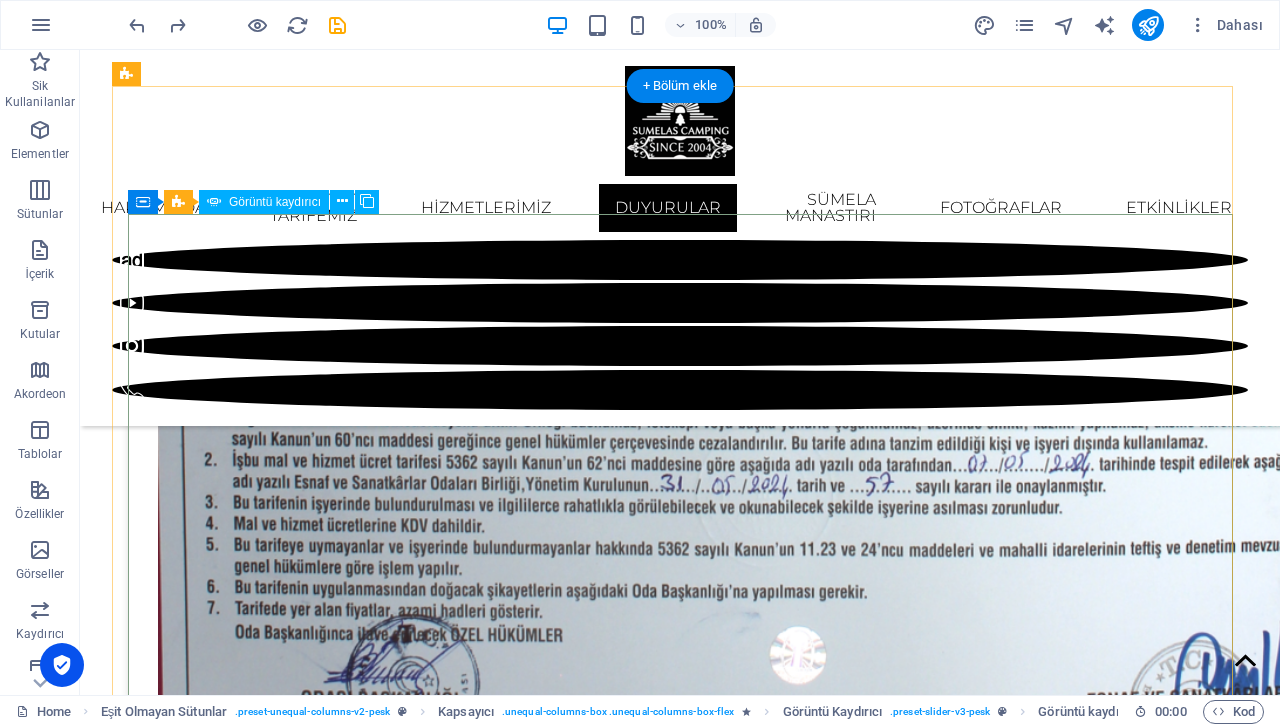 scroll, scrollTop: 3094, scrollLeft: 0, axis: vertical 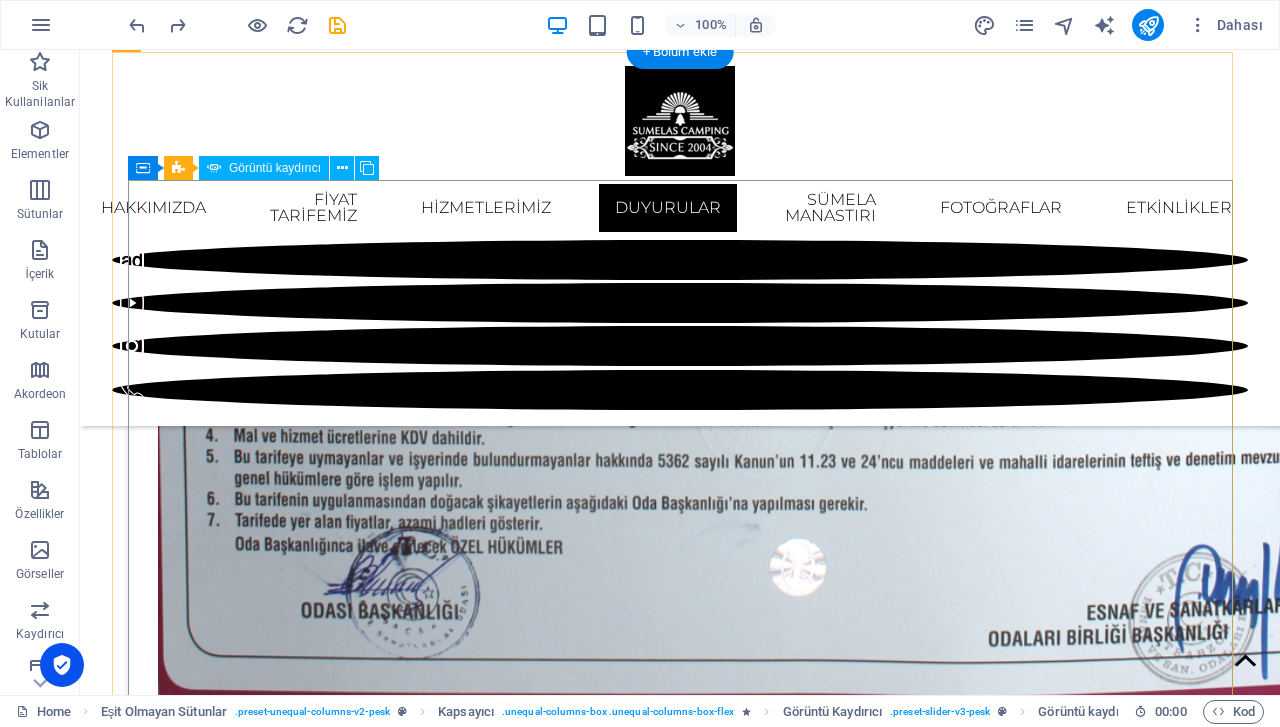 click at bounding box center [680, 2393] 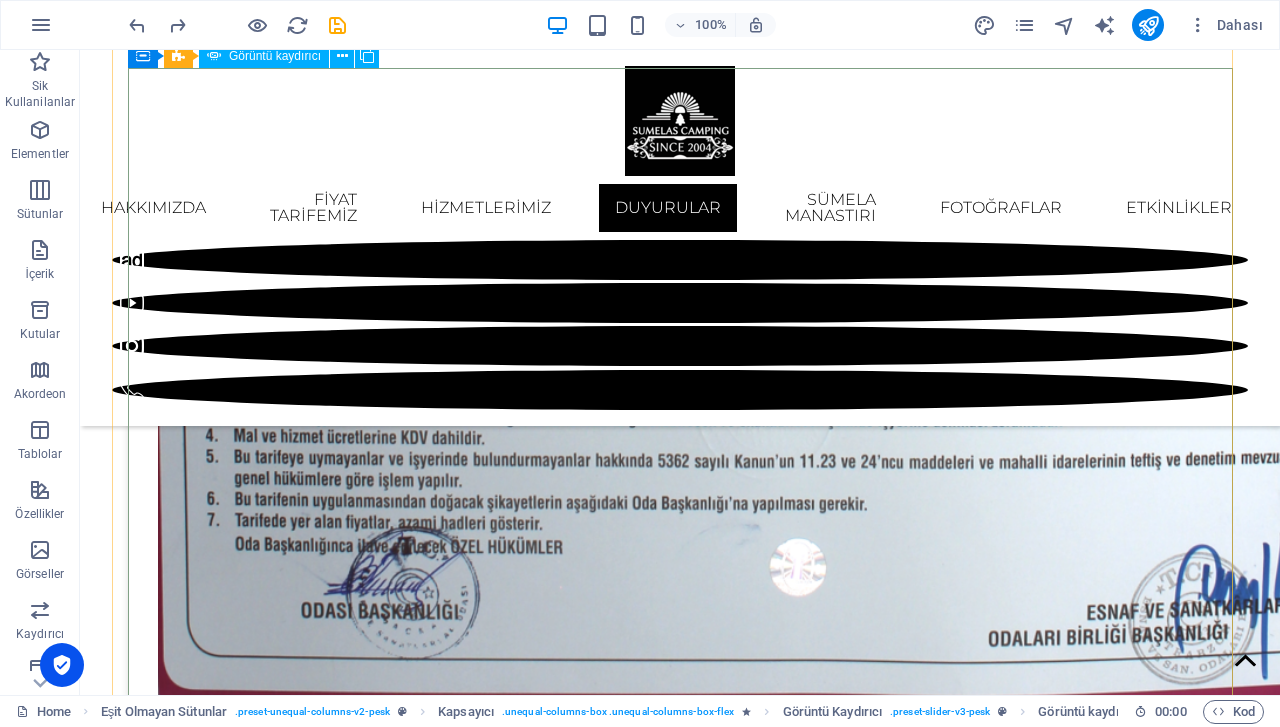 scroll, scrollTop: 3294, scrollLeft: 0, axis: vertical 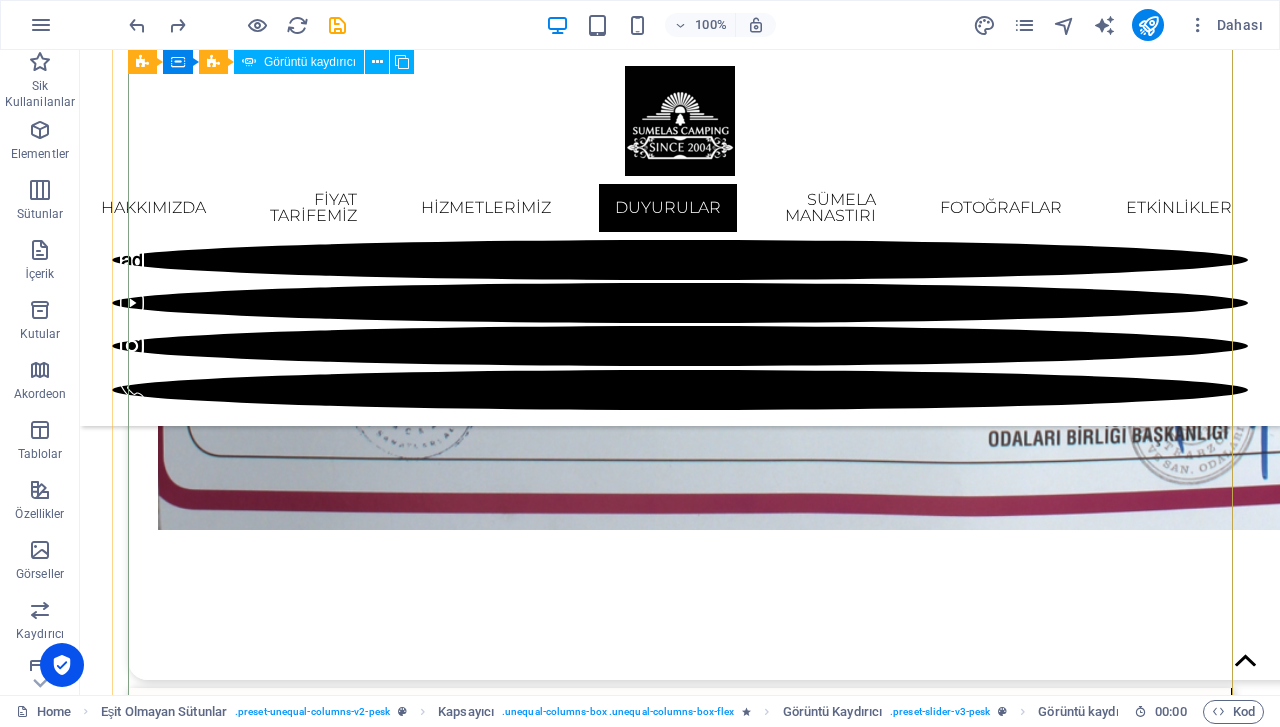 click at bounding box center (680, 2193) 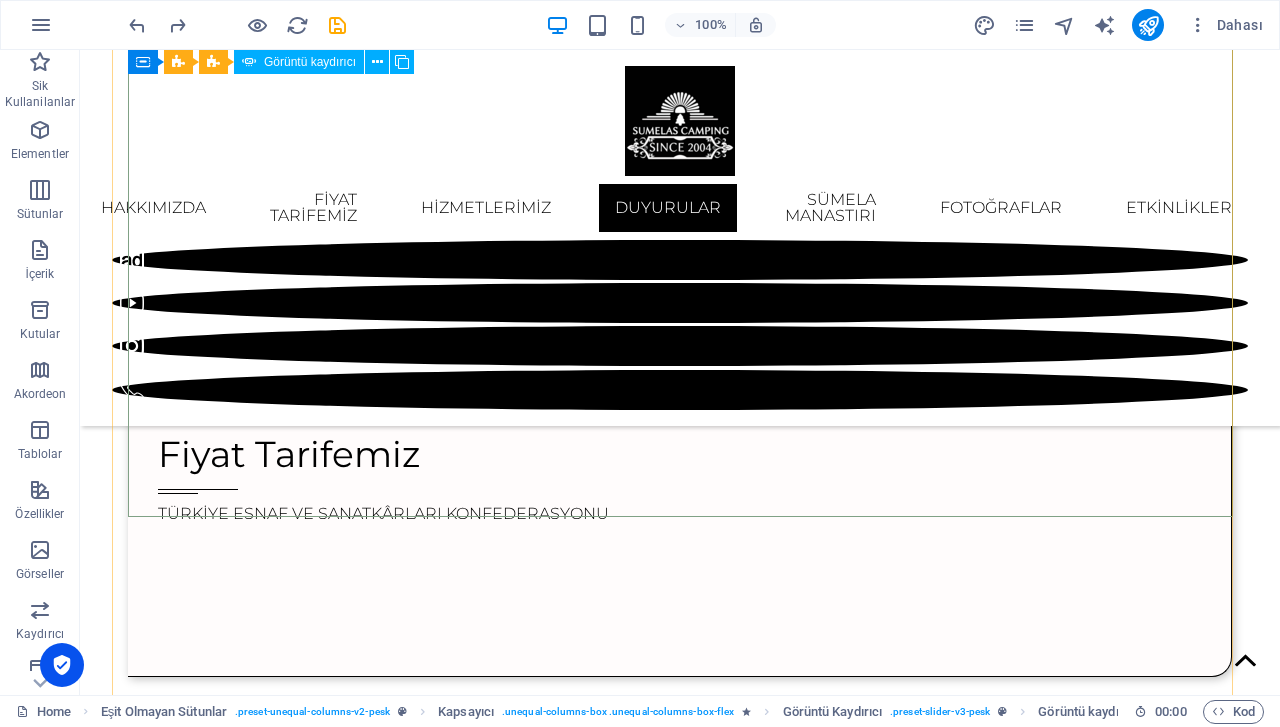 scroll, scrollTop: 3494, scrollLeft: 0, axis: vertical 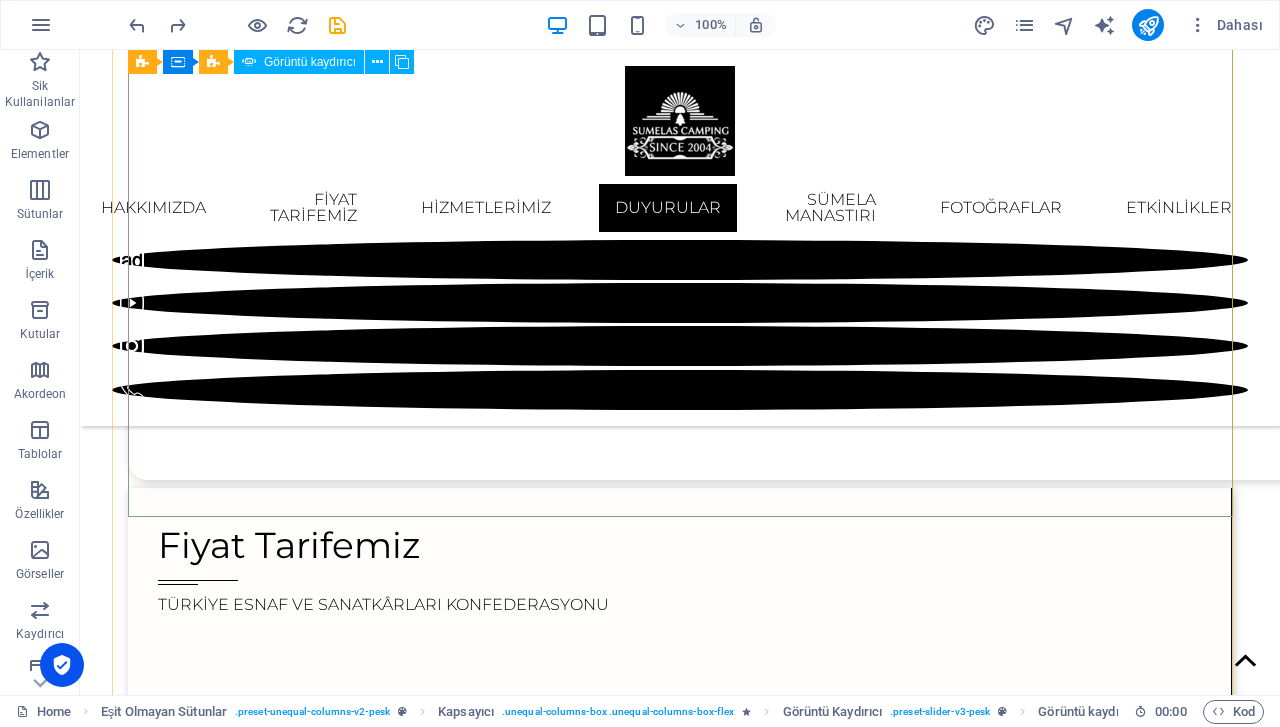 click at bounding box center (-2587, 4814) 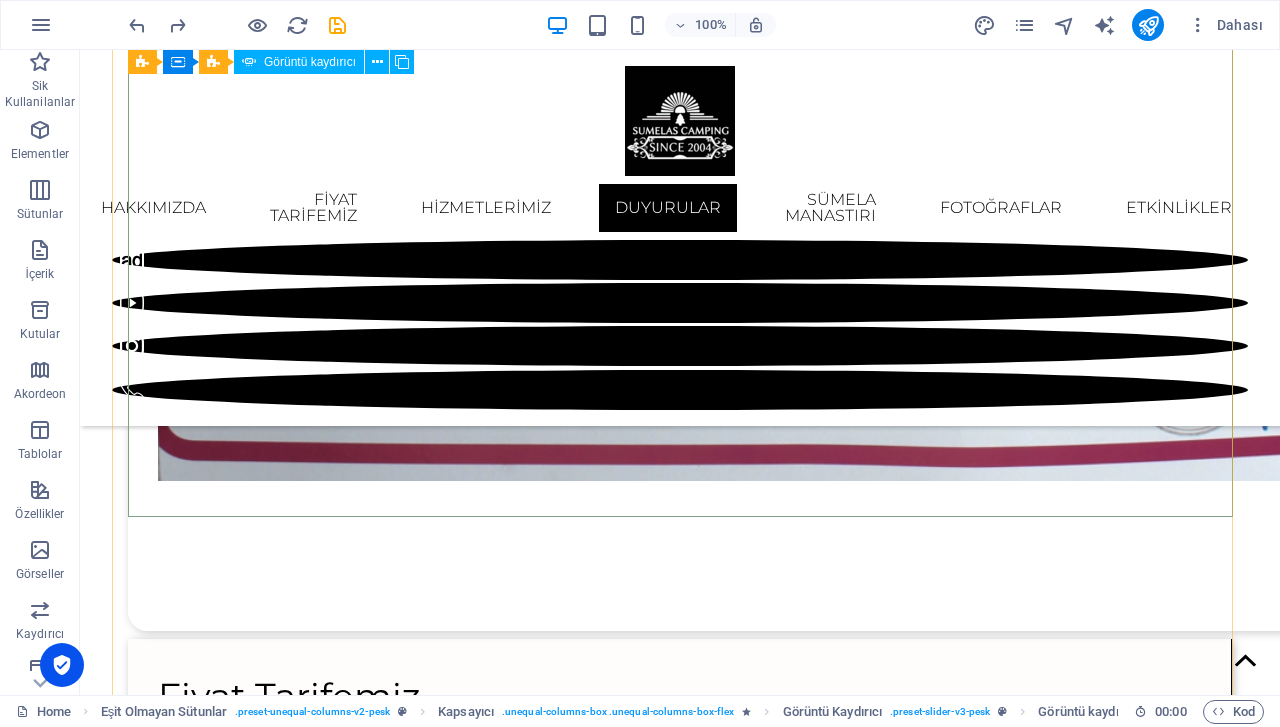 select on "px" 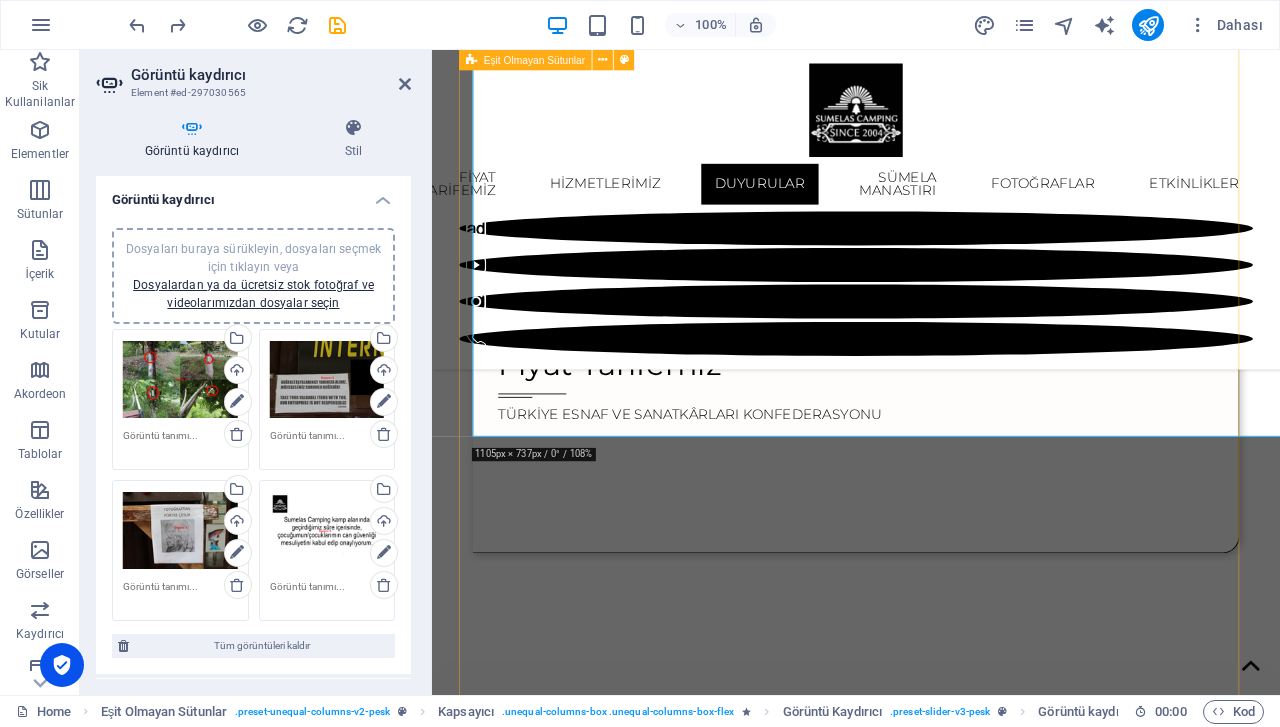 scroll, scrollTop: 3438, scrollLeft: 0, axis: vertical 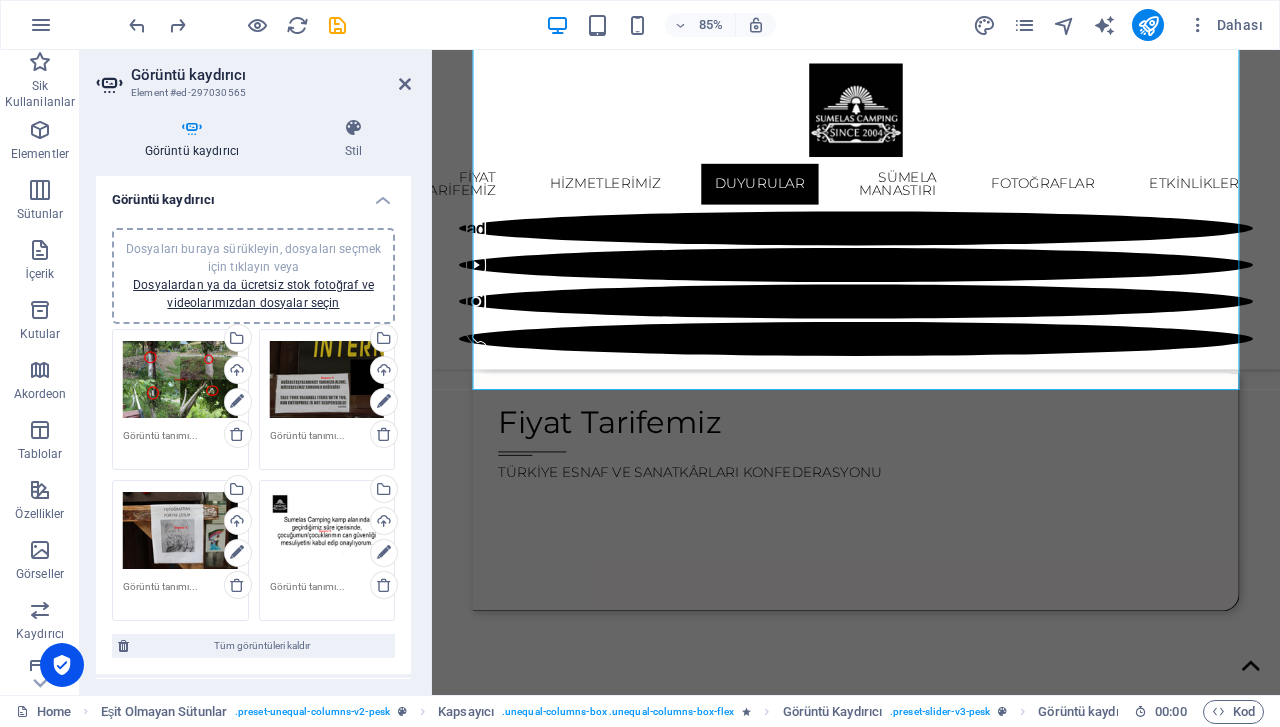 click on "Dosyaları buraya sürükleyin, dosyaları seçmek için tıklayın veya Dosyalardan ya da ücretsiz stok fotoğraf ve videolarımızdan dosyalar seçin" at bounding box center [327, 380] 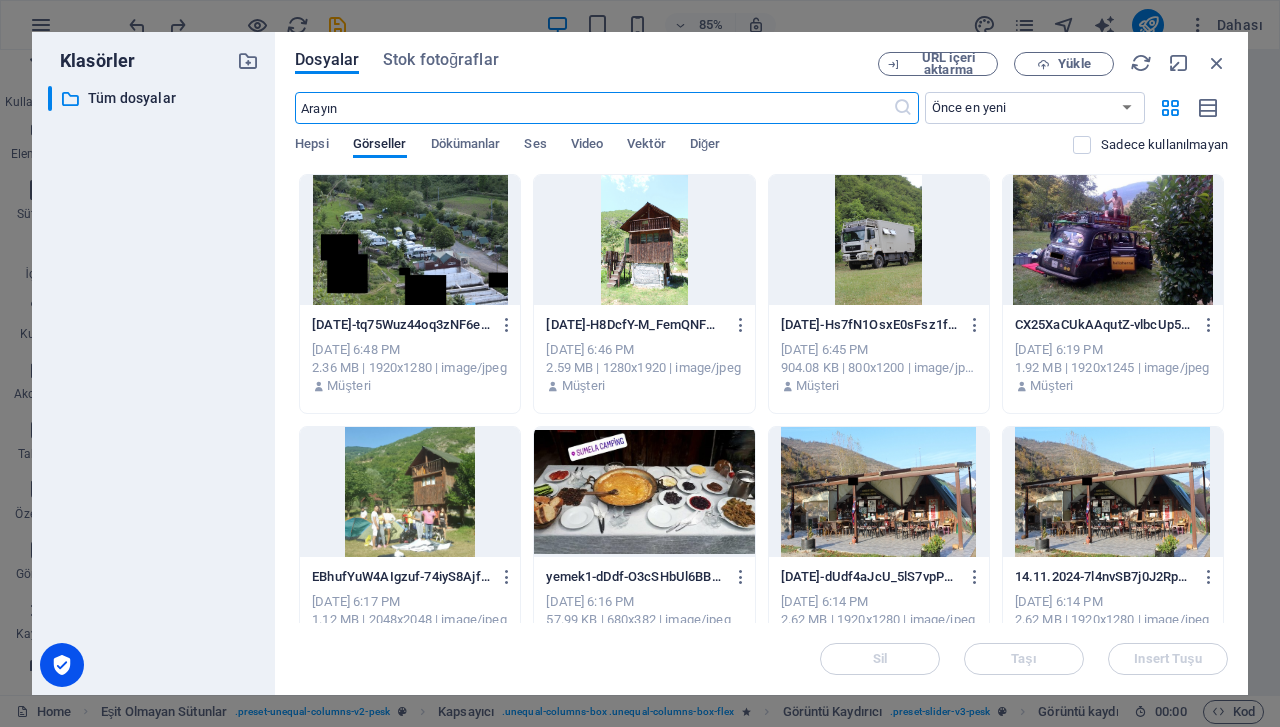 scroll, scrollTop: 4310, scrollLeft: 0, axis: vertical 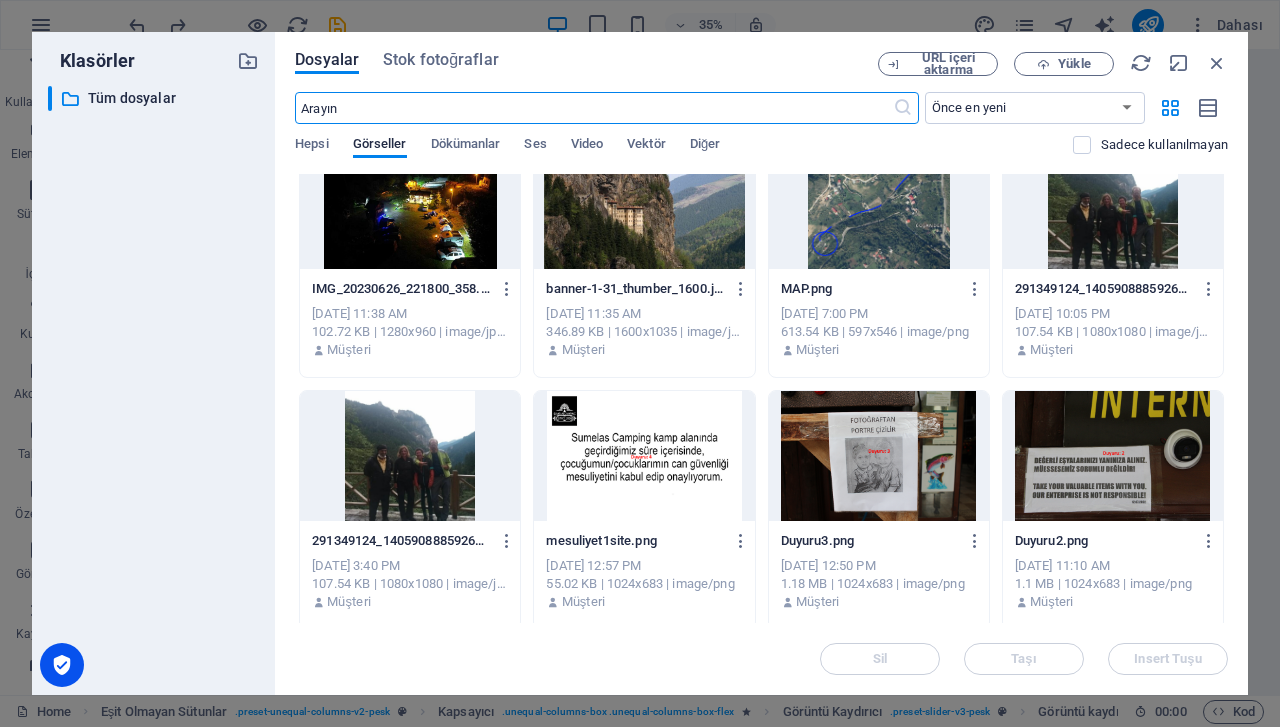 click at bounding box center [975, 541] 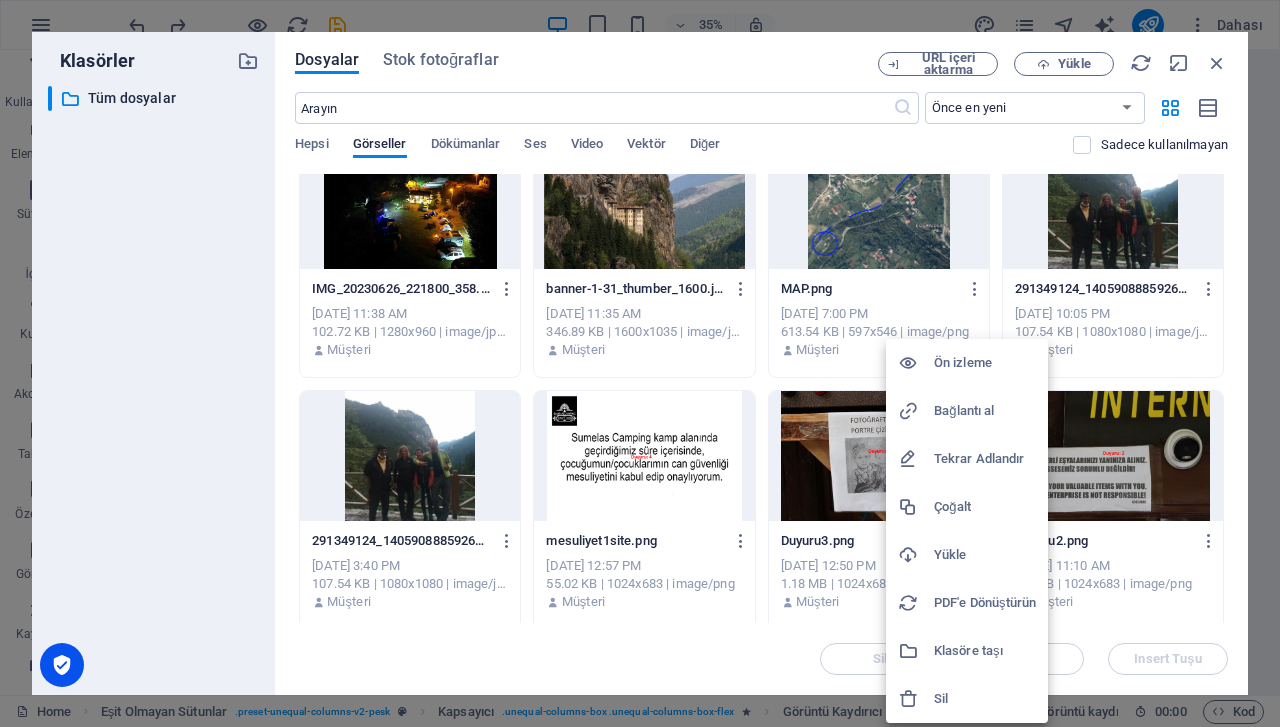 click at bounding box center (916, 555) 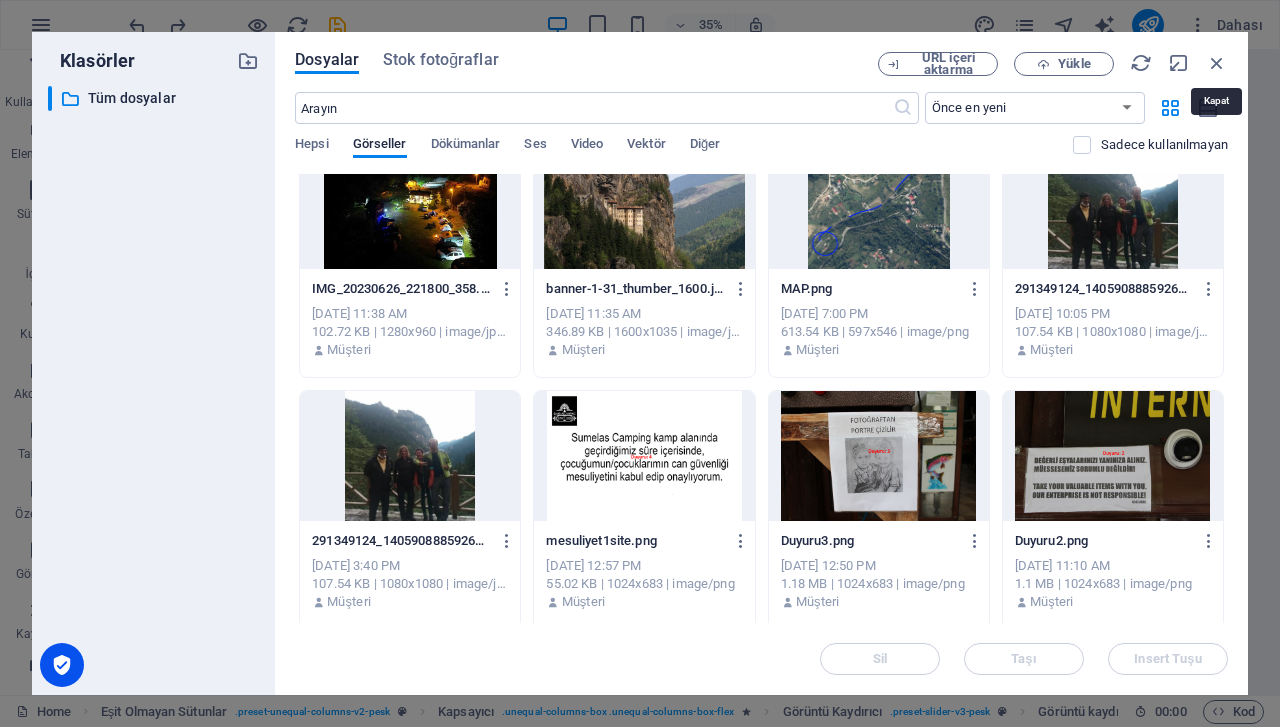 click at bounding box center (1217, 63) 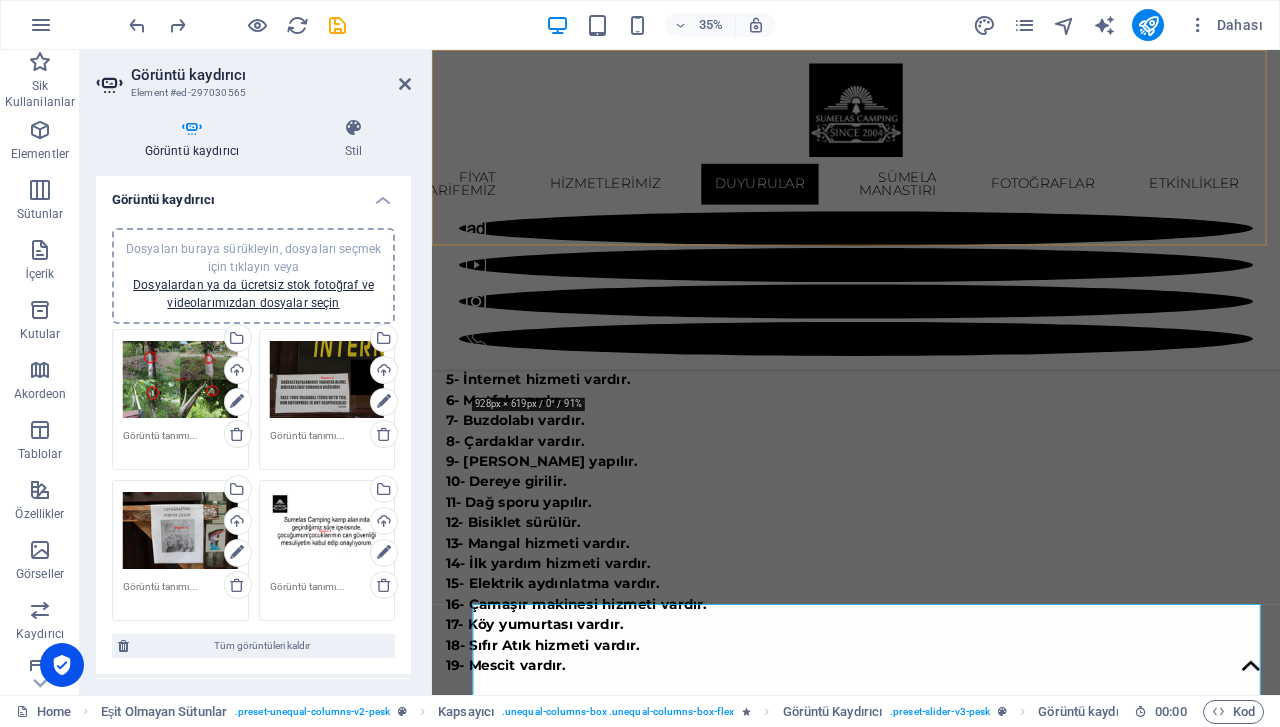 scroll, scrollTop: 3438, scrollLeft: 0, axis: vertical 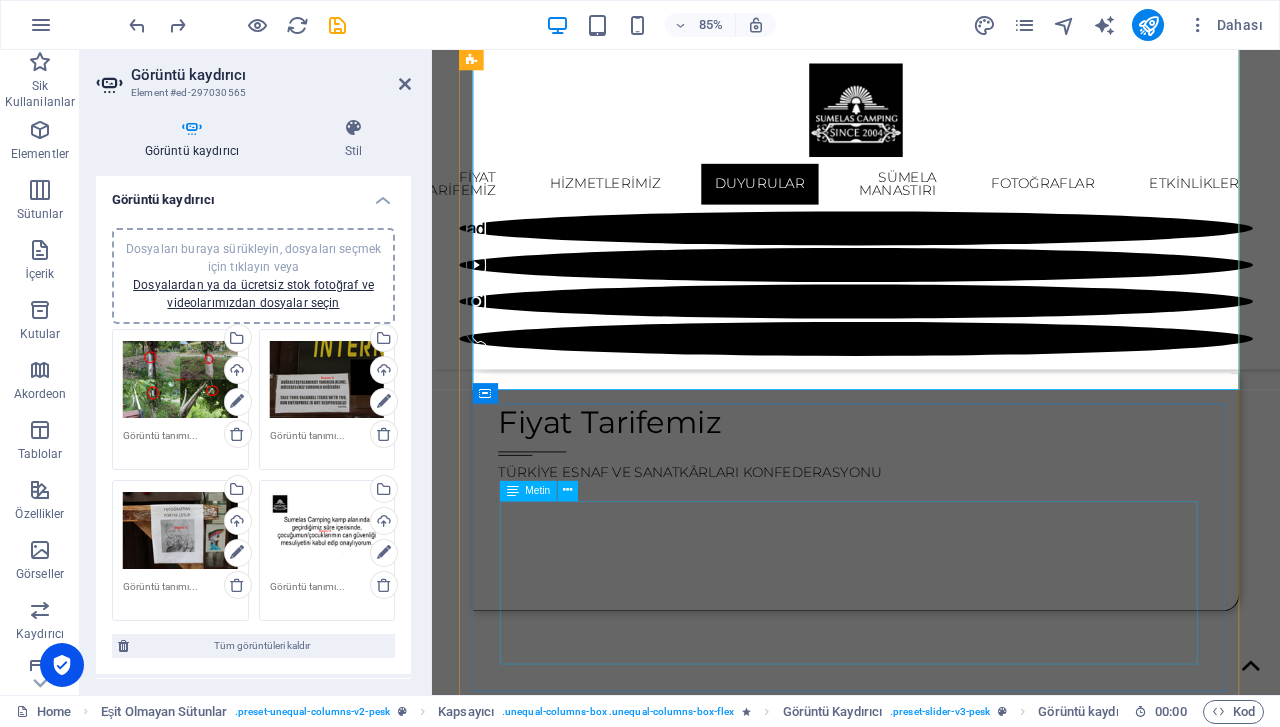 click on "Duyuru: 1- [PERSON_NAME] noktalardan elektrik almak için yanınızda 10 metre kablo bulundurunuz. Duyuru: 2- [PERSON_NAME] alanında ve [PERSON_NAME] alanından gezmeye giderken, yanınıza değerli eşyalarınızı alınız. Duyuru: 3- Fotoğraftan, portre resim çizilir. Duyuru: 4- [PERSON_NAME] alanında bulunduğunuz sürece çocuklarınızın mesuliyeti, siz değerli müşterilerimize aittir!" at bounding box center (930, 6212) 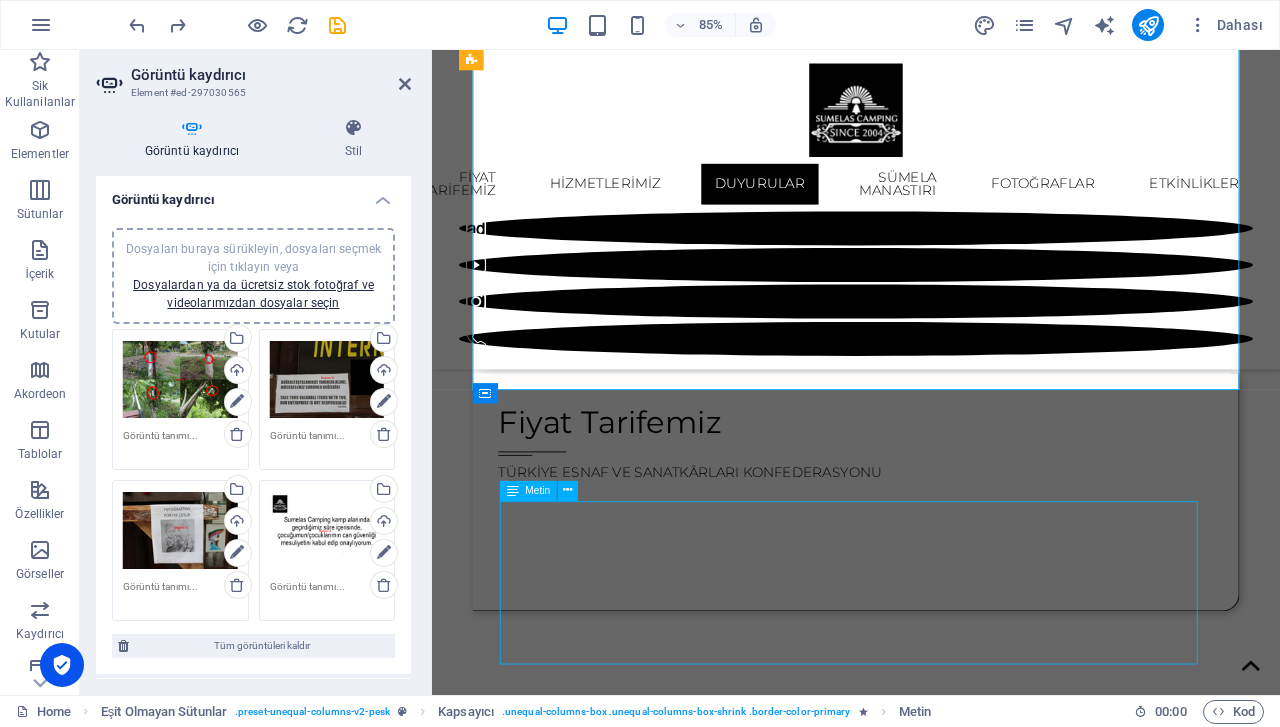 click on "Duyuru: 1- [PERSON_NAME] noktalardan elektrik almak için yanınızda 10 metre kablo bulundurunuz. Duyuru: 2- [PERSON_NAME] alanında ve [PERSON_NAME] alanından gezmeye giderken, yanınıza değerli eşyalarınızı alınız. Duyuru: 3- Fotoğraftan, portre resim çizilir. Duyuru: 4- [PERSON_NAME] alanında bulunduğunuz sürece çocuklarınızın mesuliyeti, siz değerli müşterilerimize aittir!" at bounding box center [930, 6212] 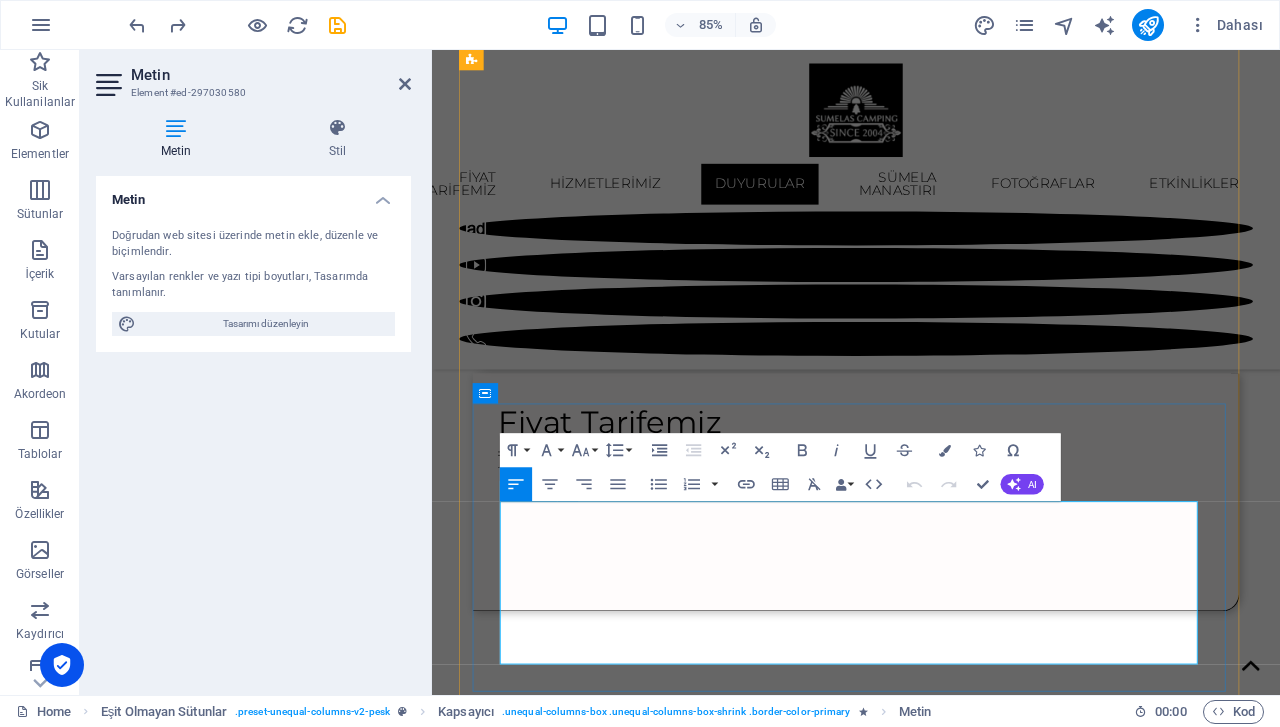 drag, startPoint x: 861, startPoint y: 695, endPoint x: 599, endPoint y: 696, distance: 262.00192 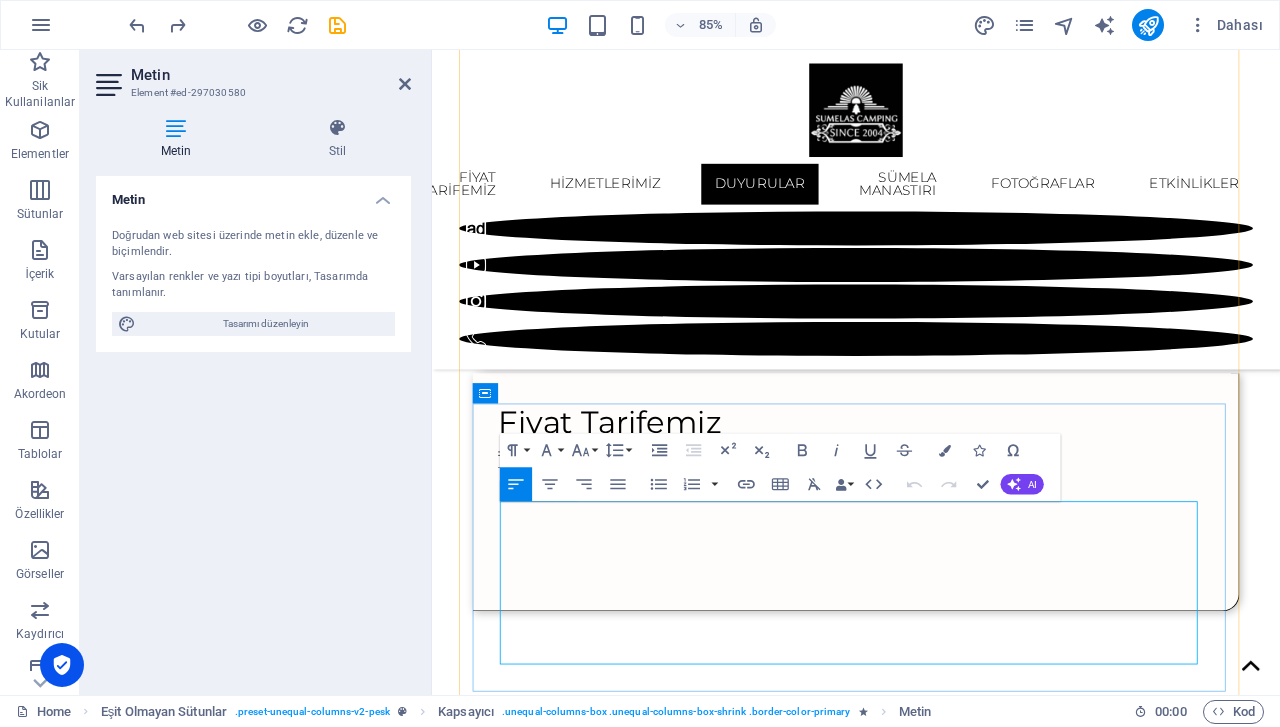 drag, startPoint x: 602, startPoint y: 765, endPoint x: 601, endPoint y: 742, distance: 23.021729 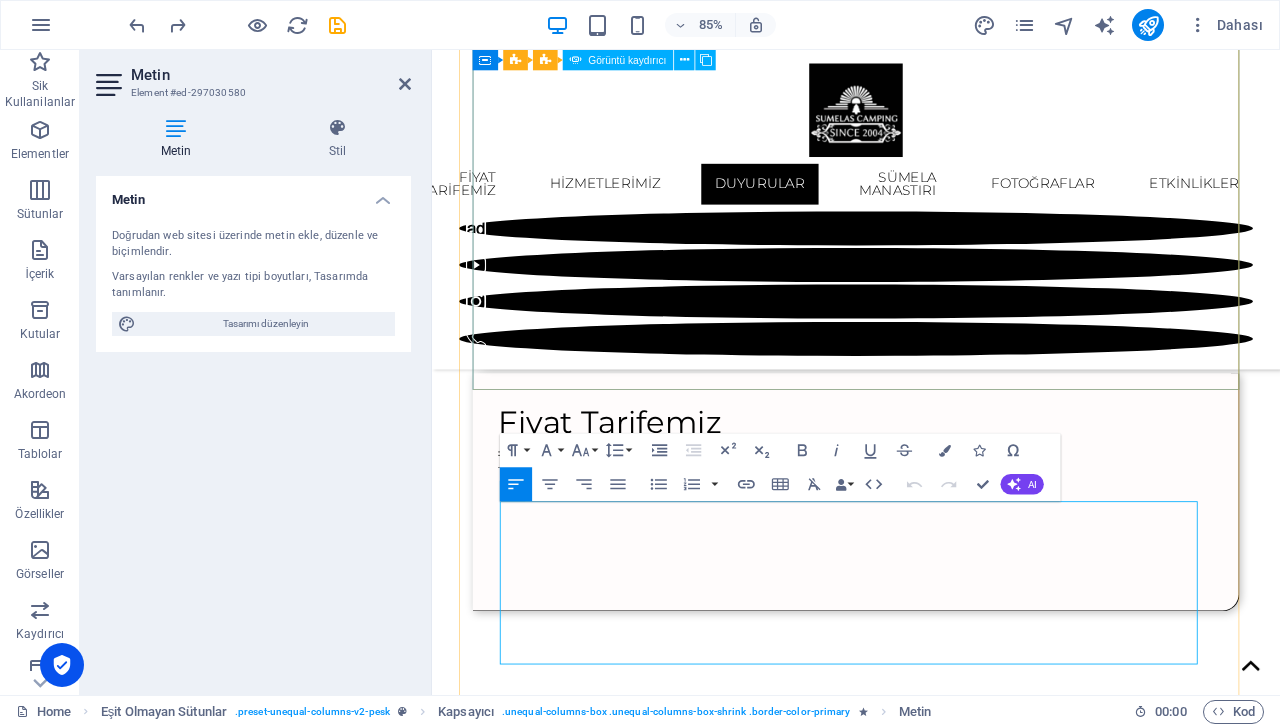click at bounding box center [931, 3952] 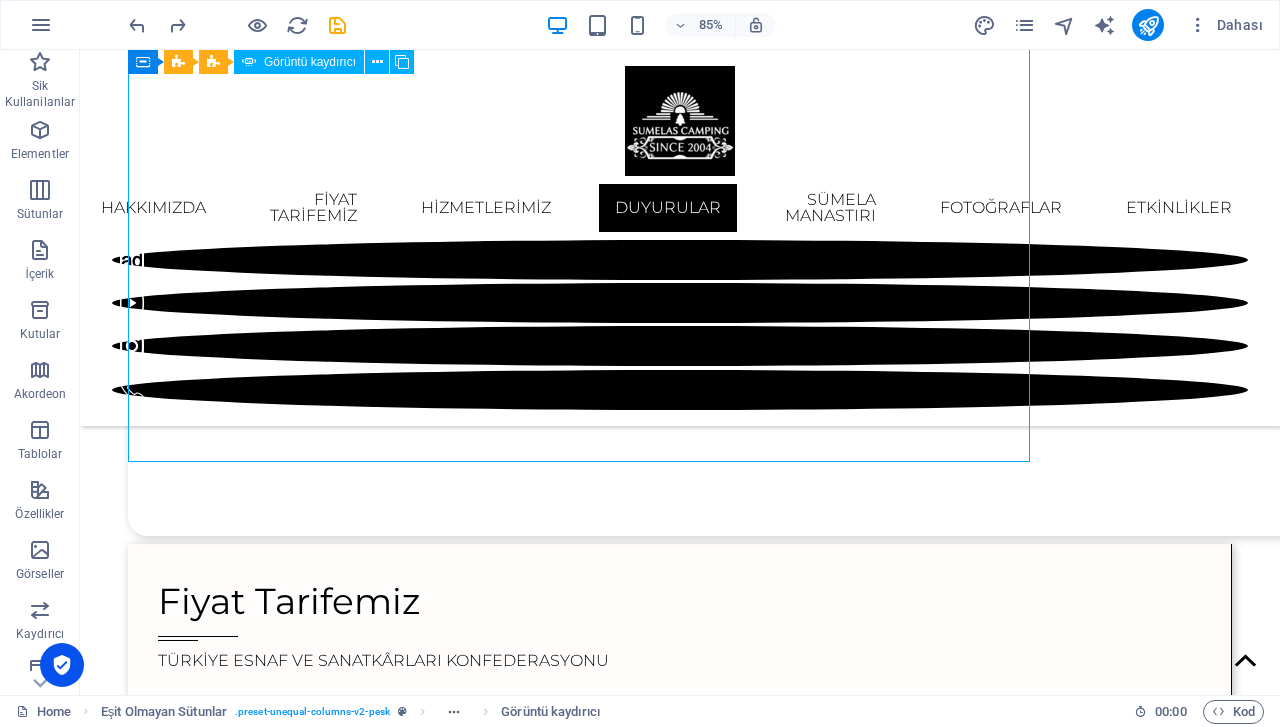 scroll, scrollTop: 3494, scrollLeft: 0, axis: vertical 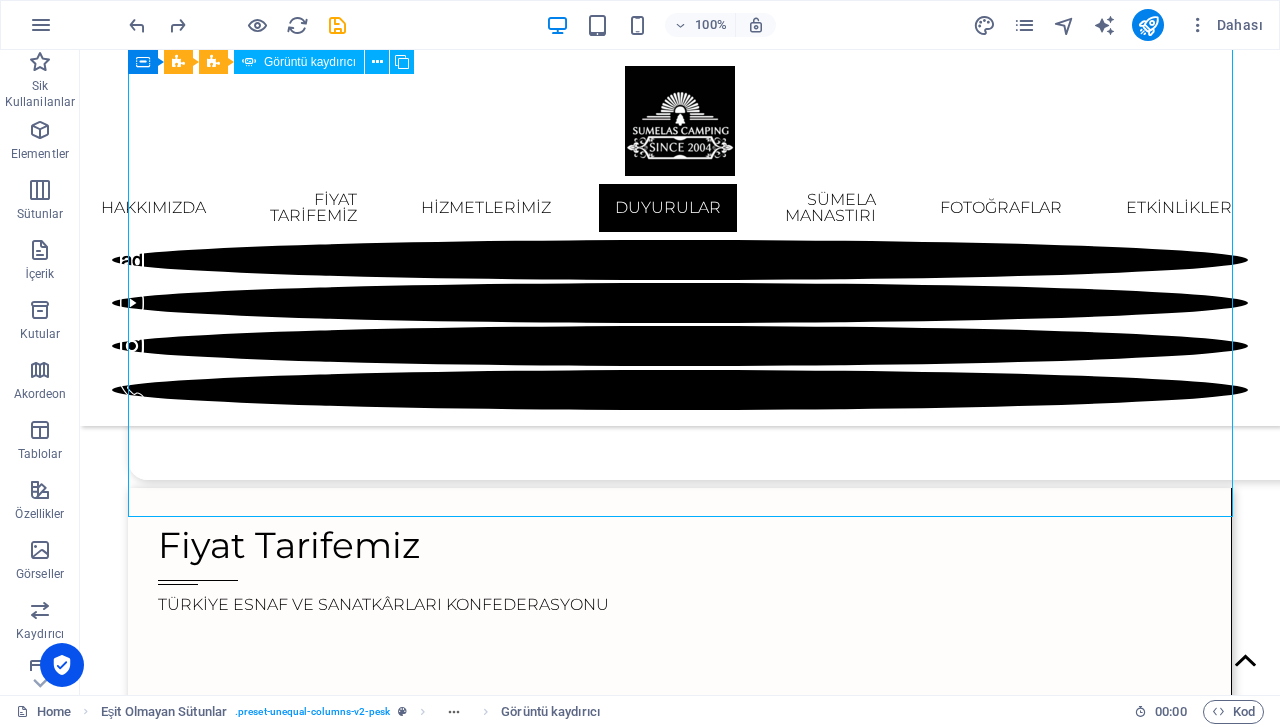 click at bounding box center (-1482, 4014) 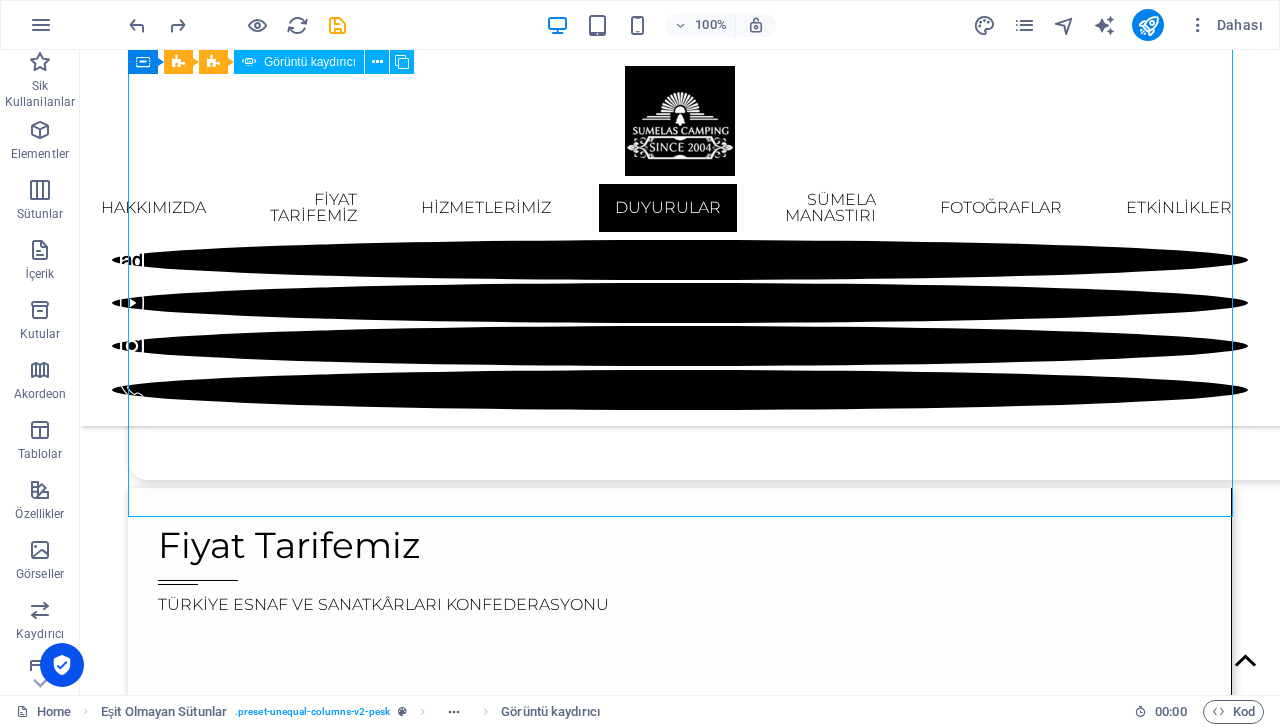 click at bounding box center (-1482, 4014) 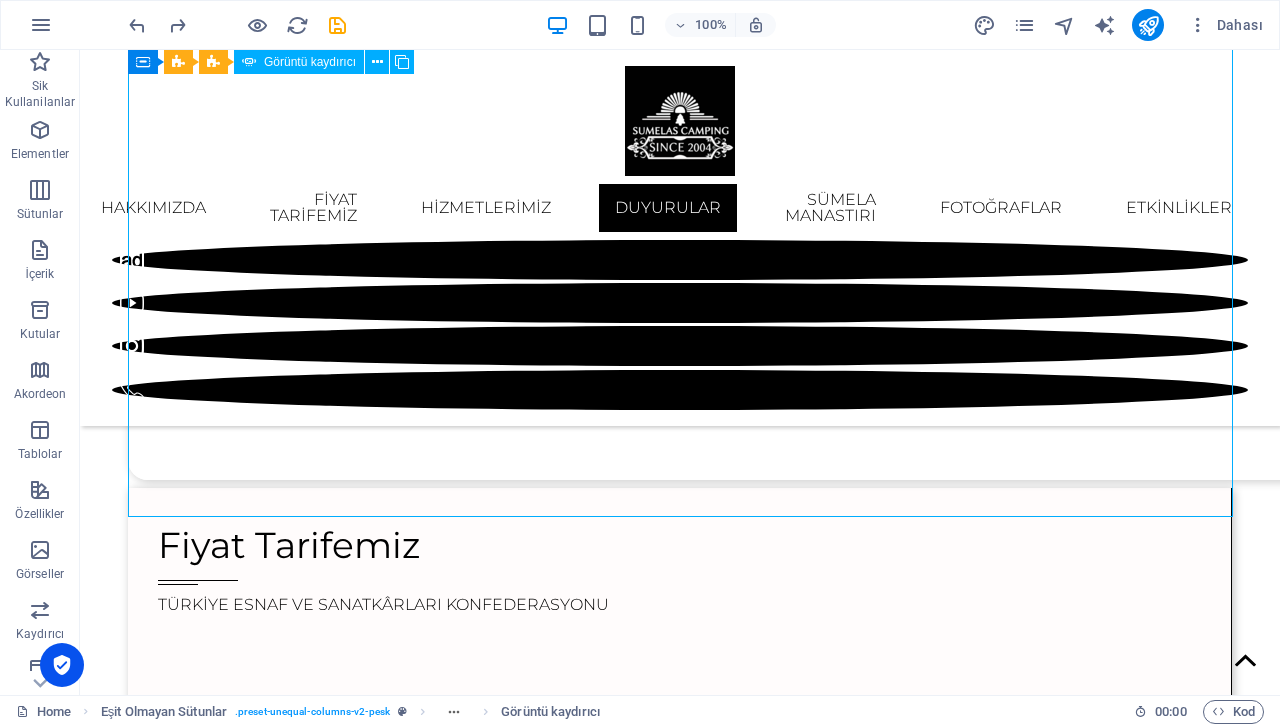 select on "px" 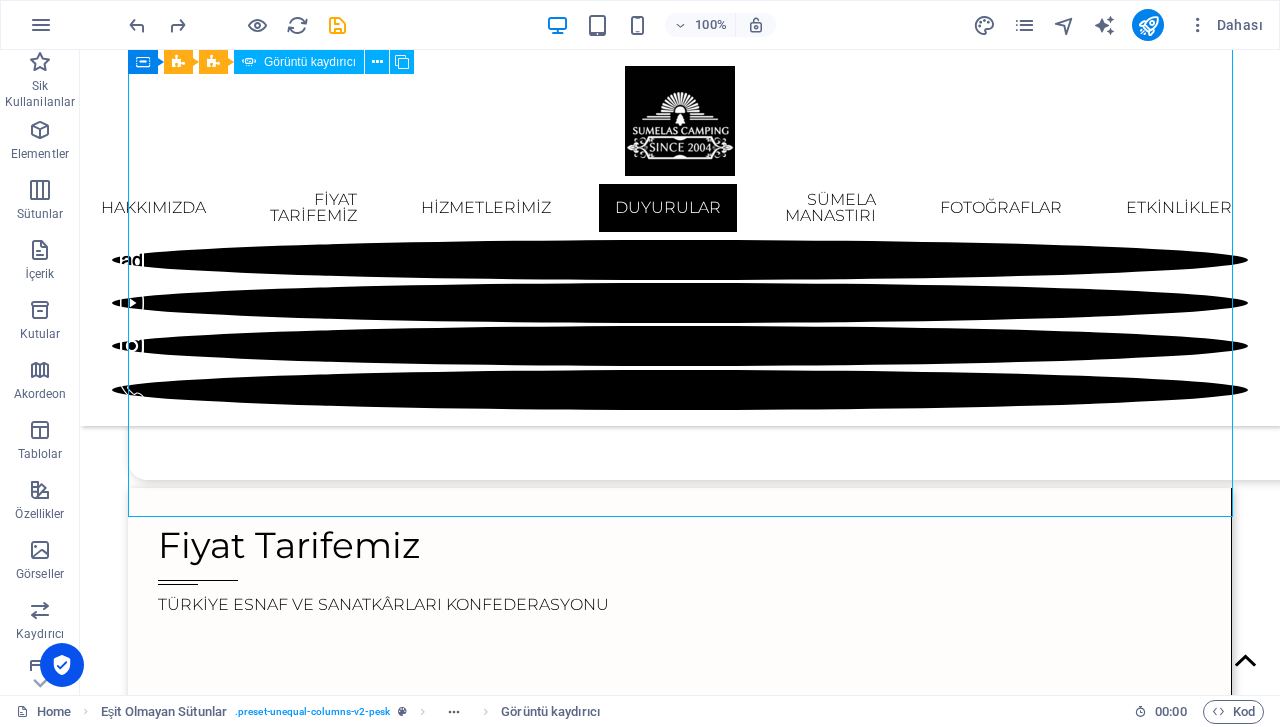 select on "ms" 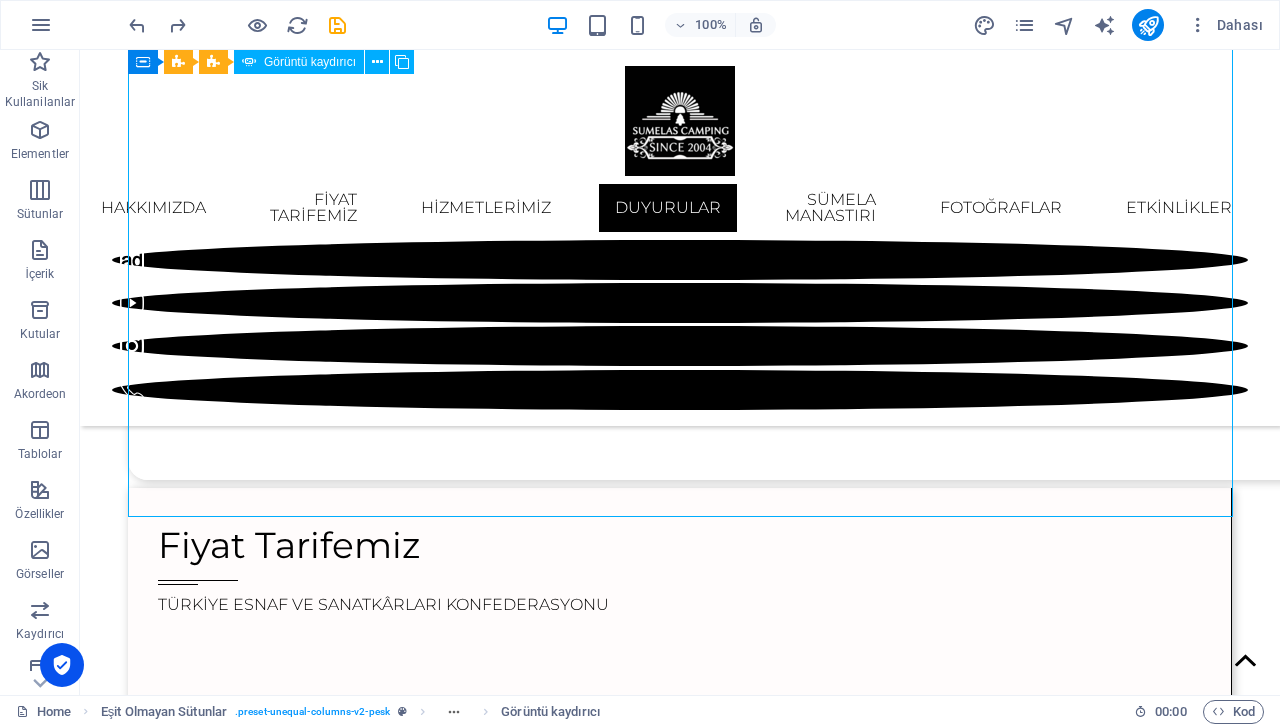 select on "s" 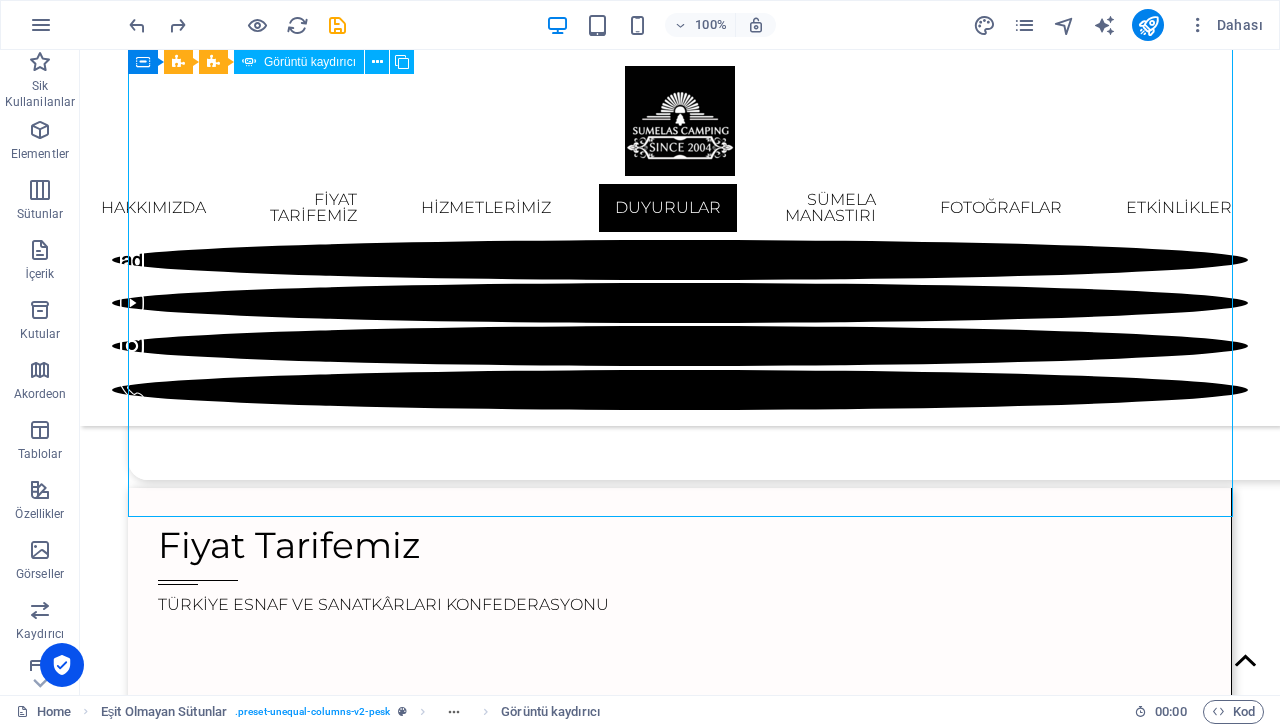 select on "progressive" 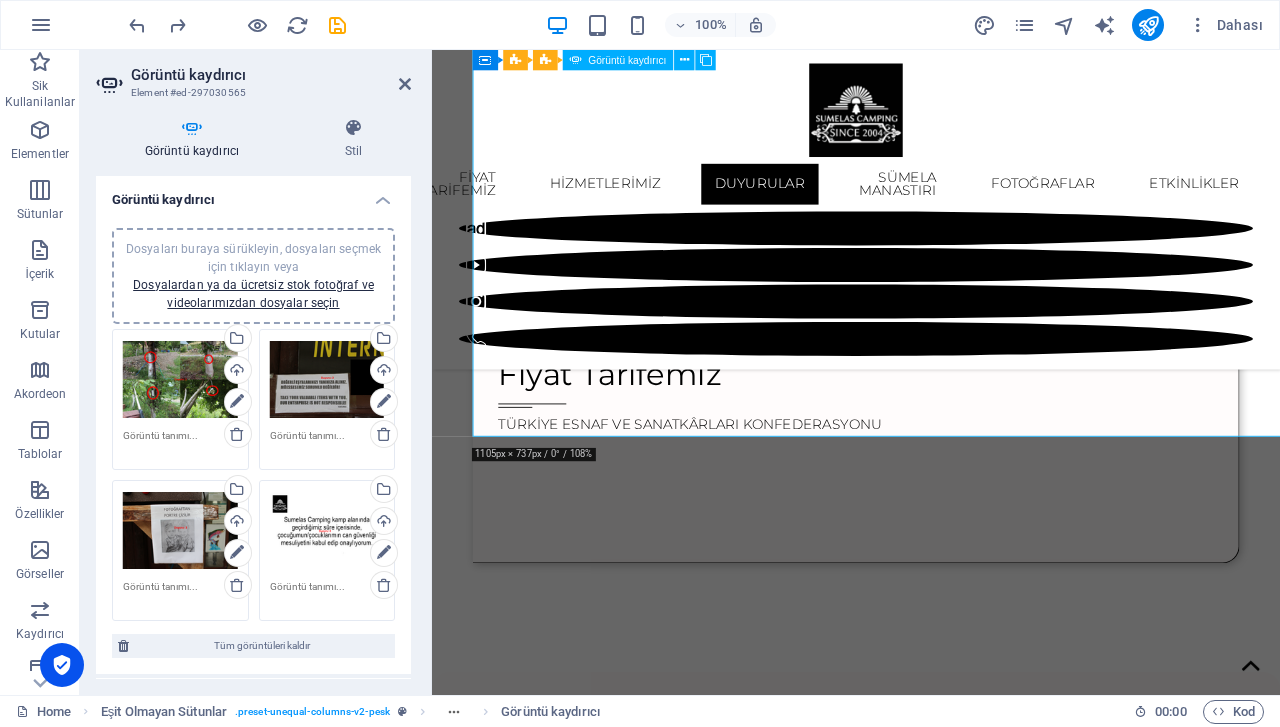 scroll, scrollTop: 3438, scrollLeft: 0, axis: vertical 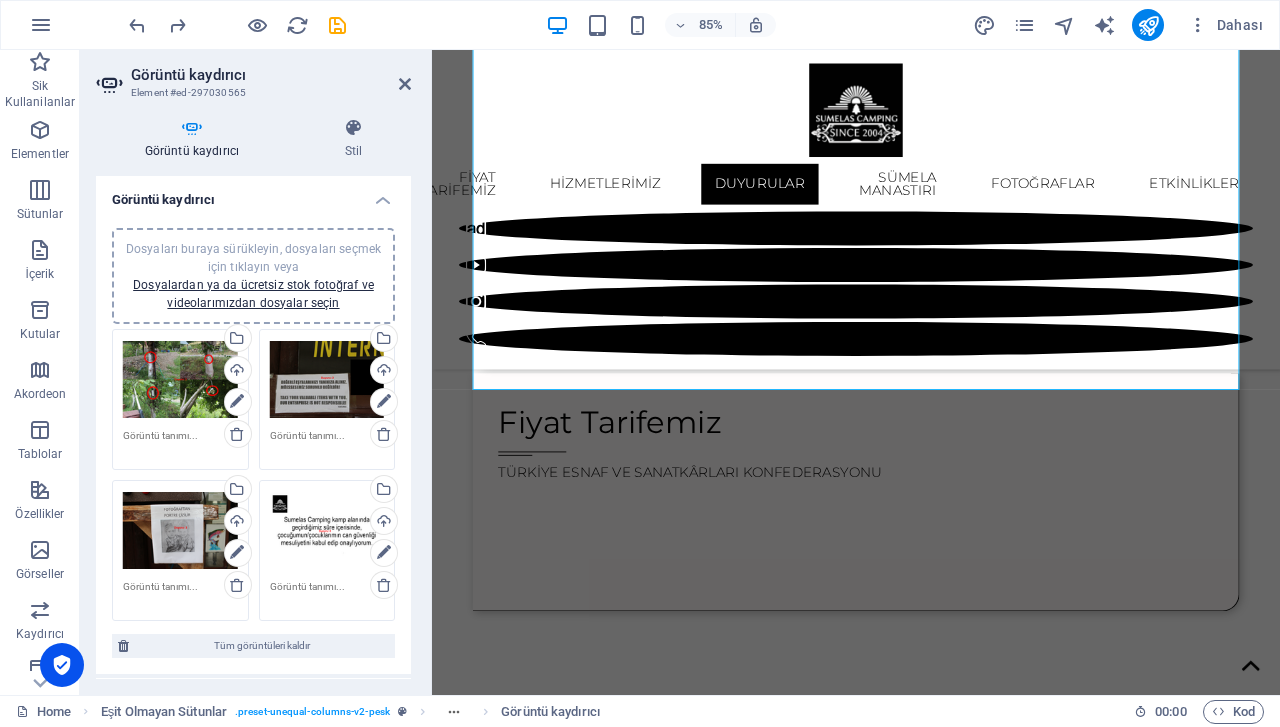 click on "Dosyaları buraya sürükleyin, dosyaları seçmek için tıklayın veya Dosyalardan ya da ücretsiz stok fotoğraf ve videolarımızdan dosyalar seçin" at bounding box center [327, 380] 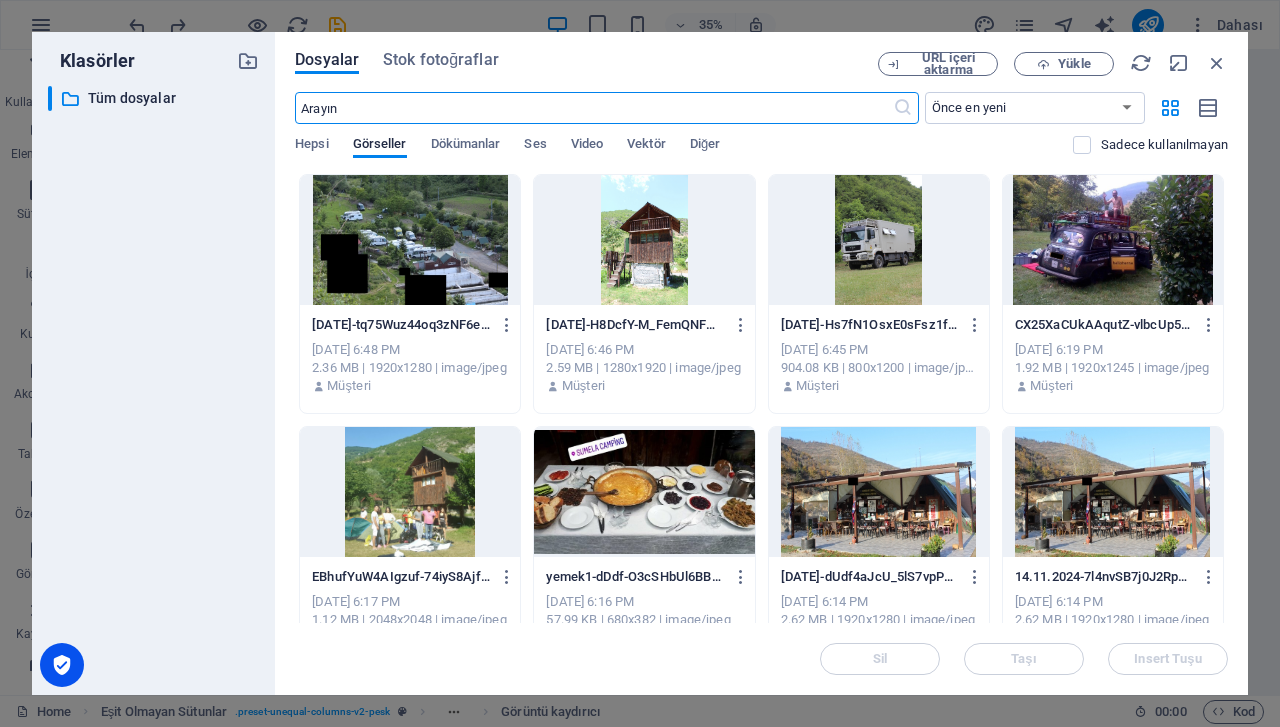 scroll, scrollTop: 4310, scrollLeft: 0, axis: vertical 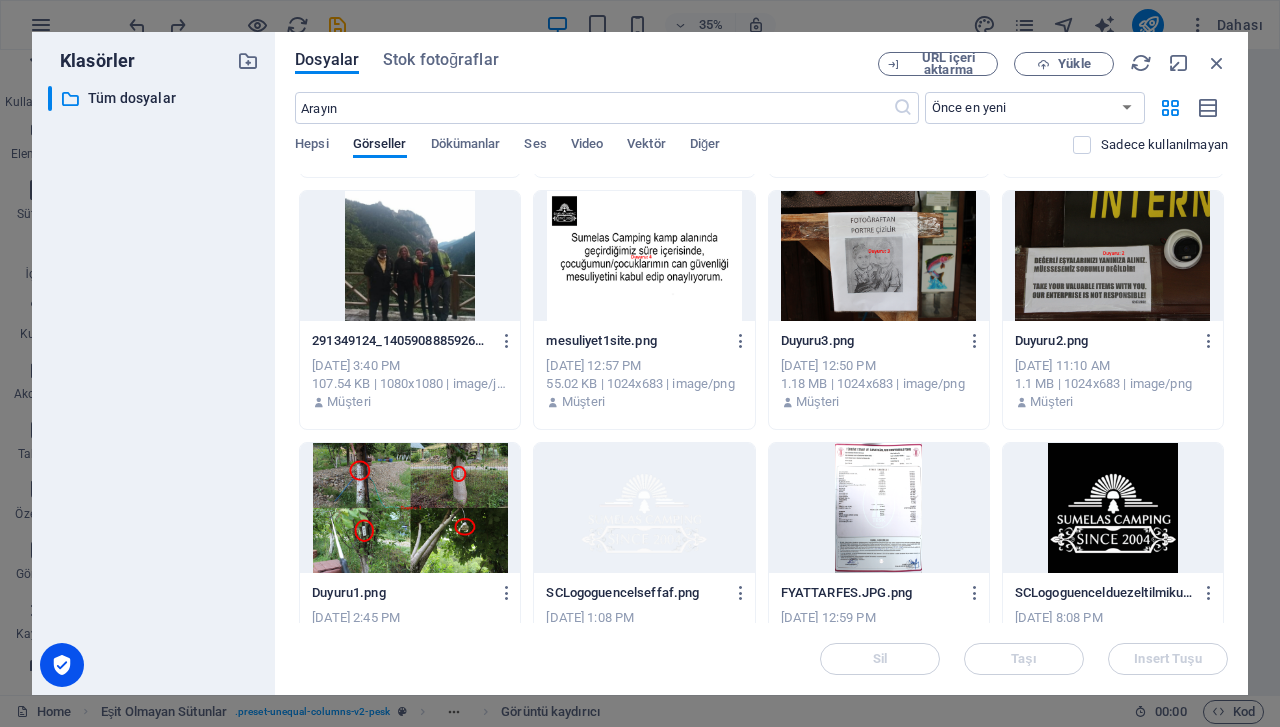 click at bounding box center [741, 341] 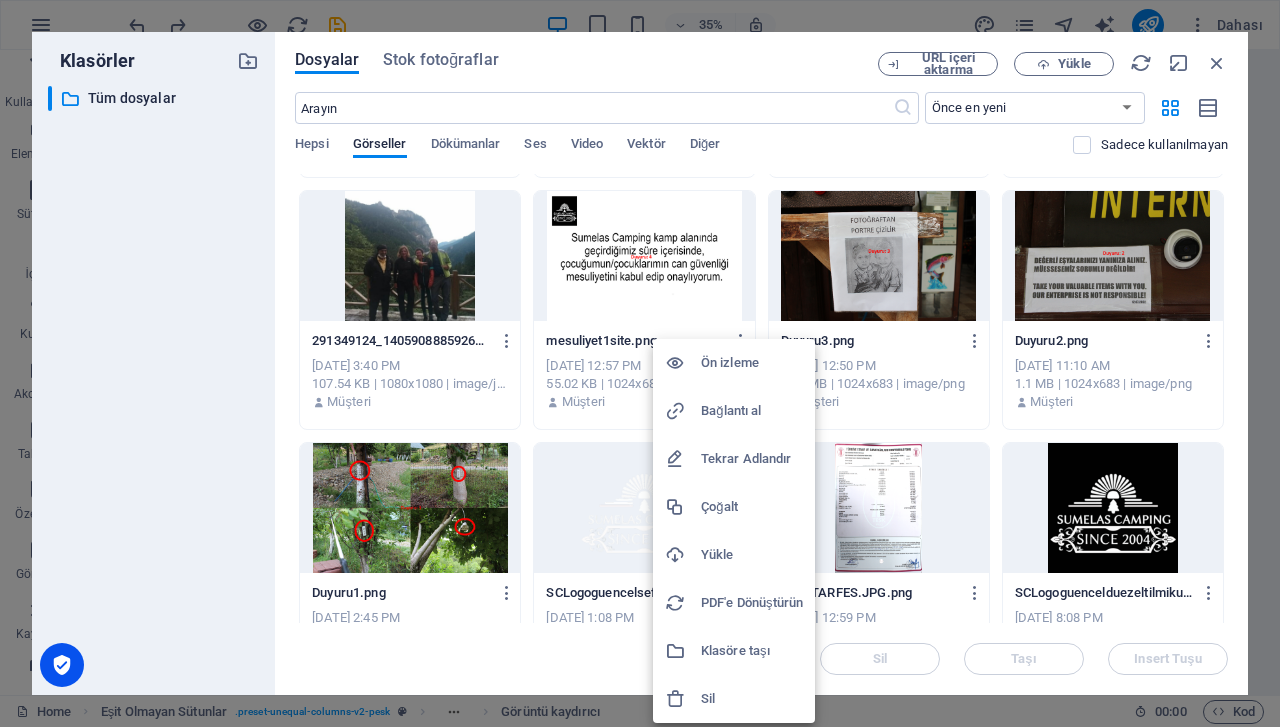 click on "Yükle" at bounding box center (752, 555) 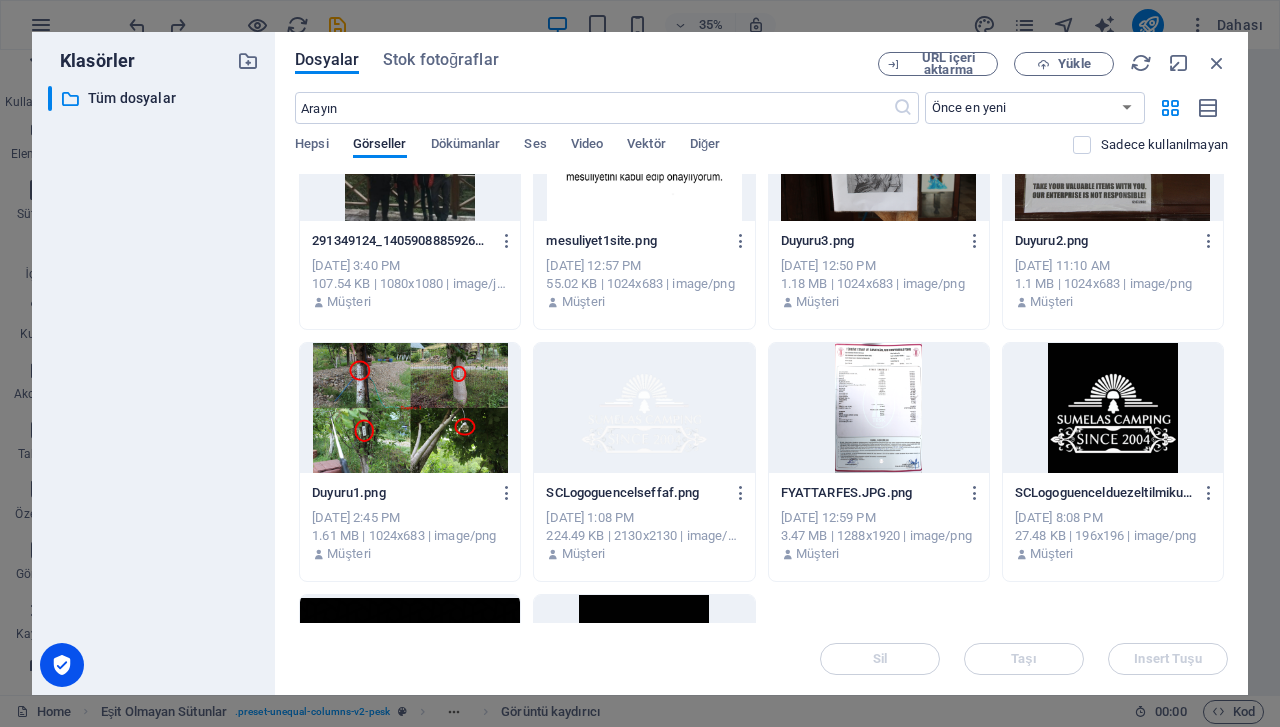 scroll, scrollTop: 2200, scrollLeft: 0, axis: vertical 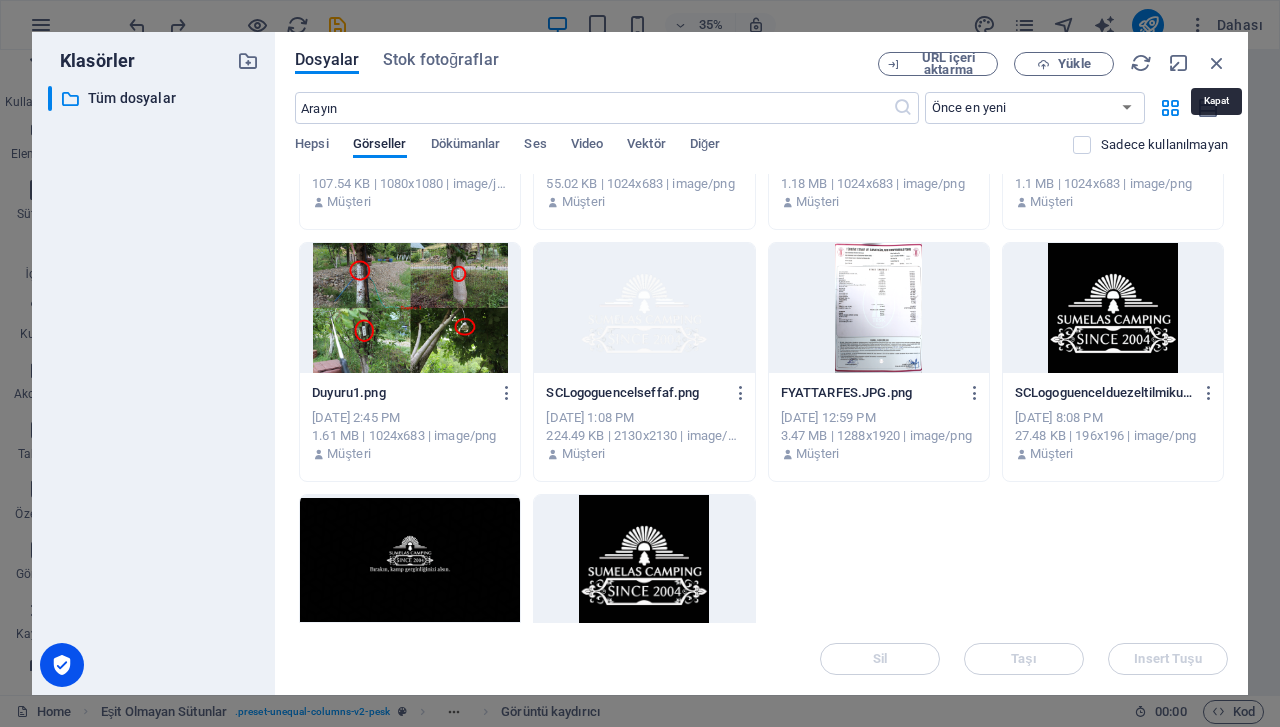 click at bounding box center [1217, 63] 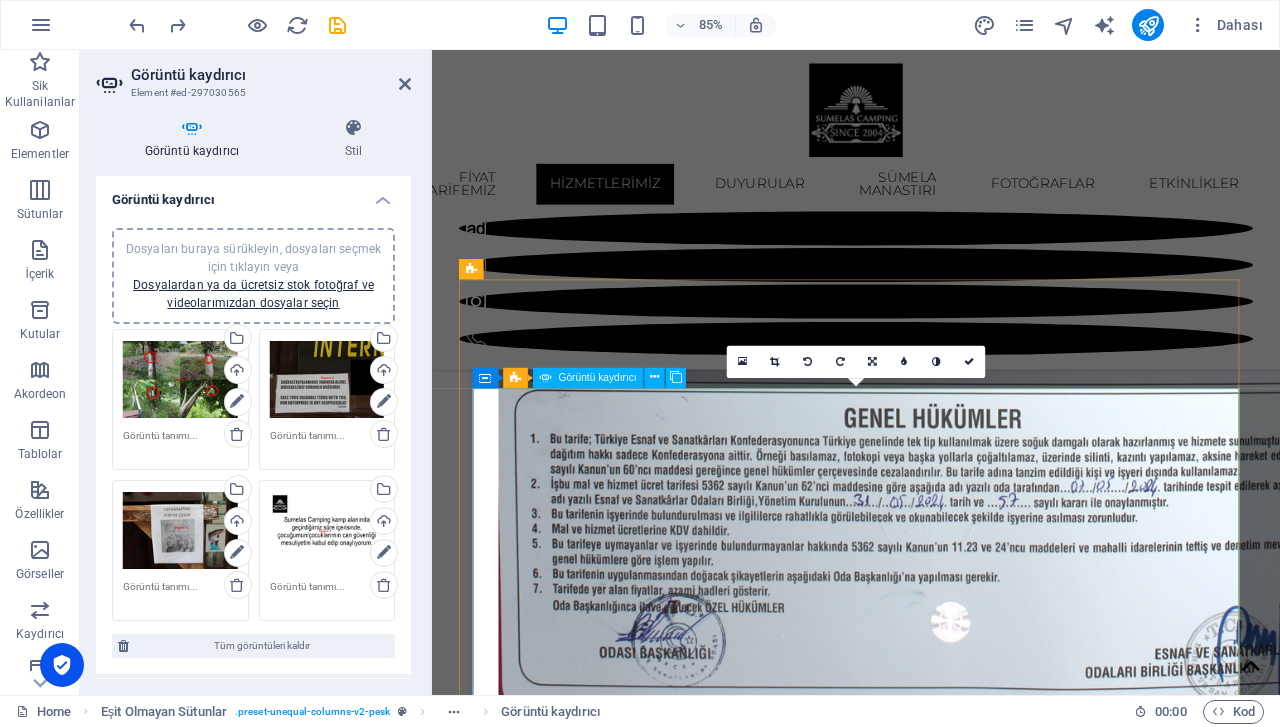 scroll, scrollTop: 2838, scrollLeft: 0, axis: vertical 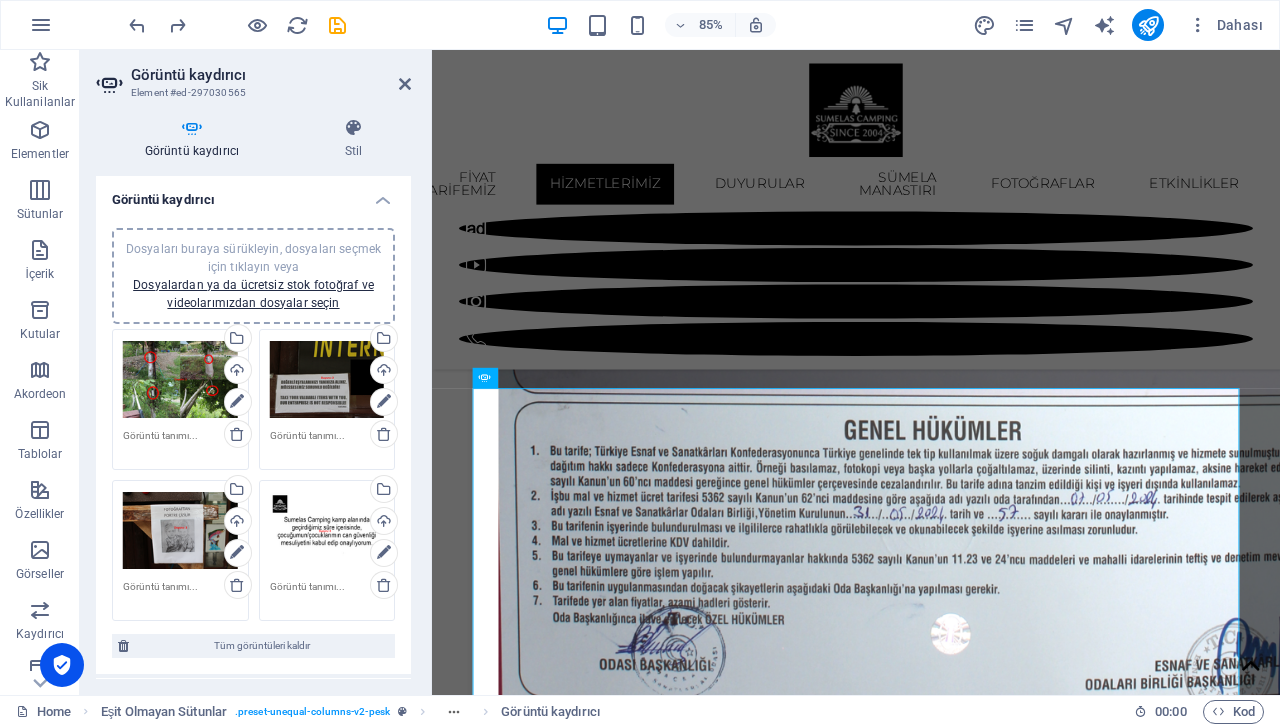 click at bounding box center (405, 84) 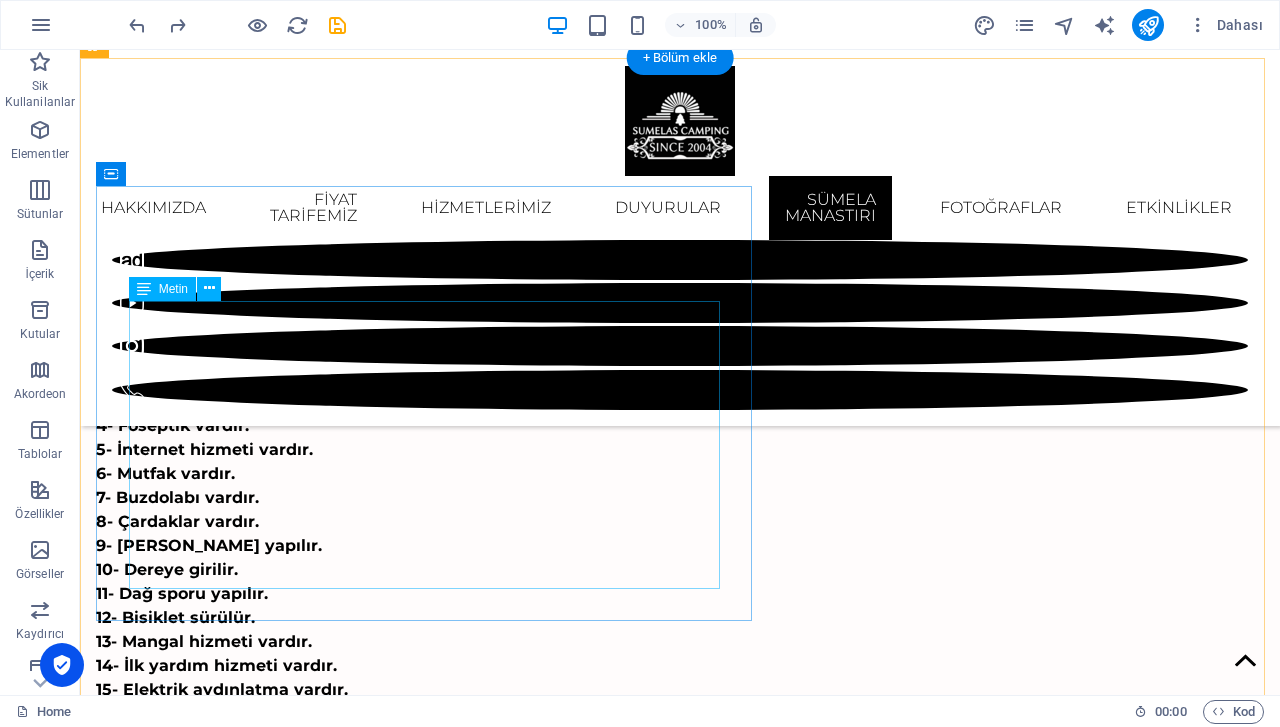 scroll, scrollTop: 4414, scrollLeft: 0, axis: vertical 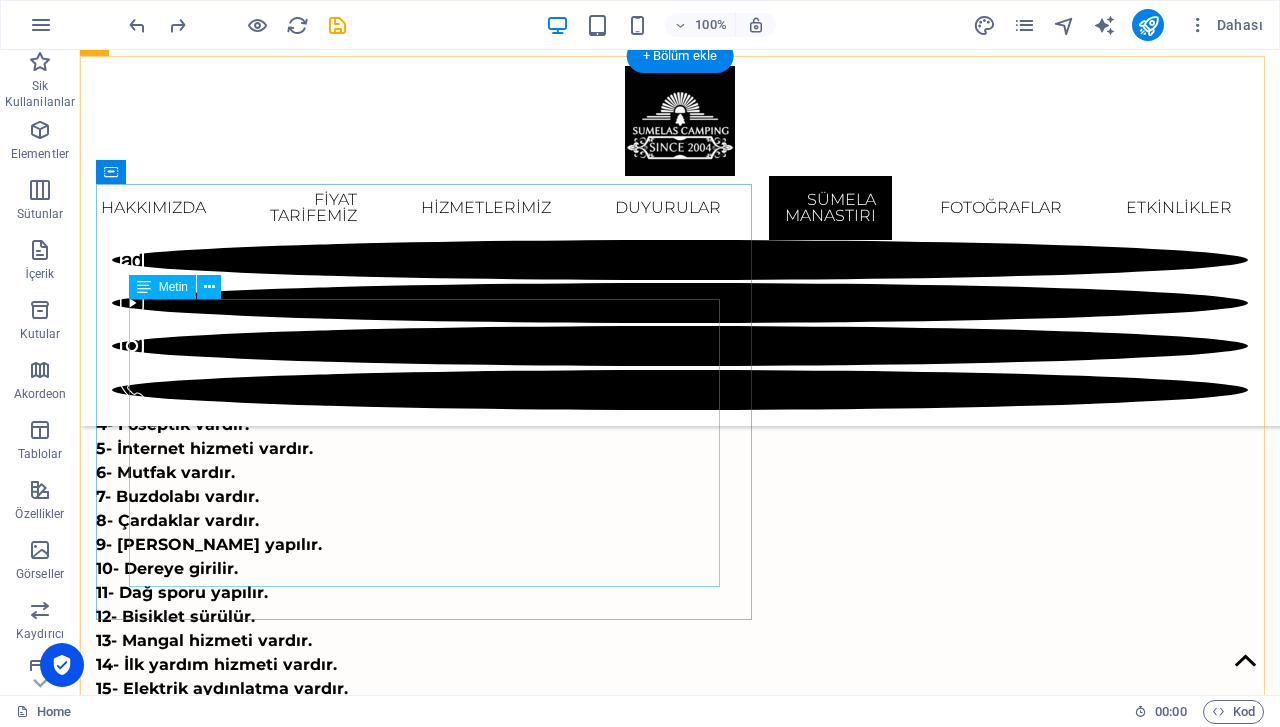 drag, startPoint x: 433, startPoint y: 431, endPoint x: 431, endPoint y: 401, distance: 30.066593 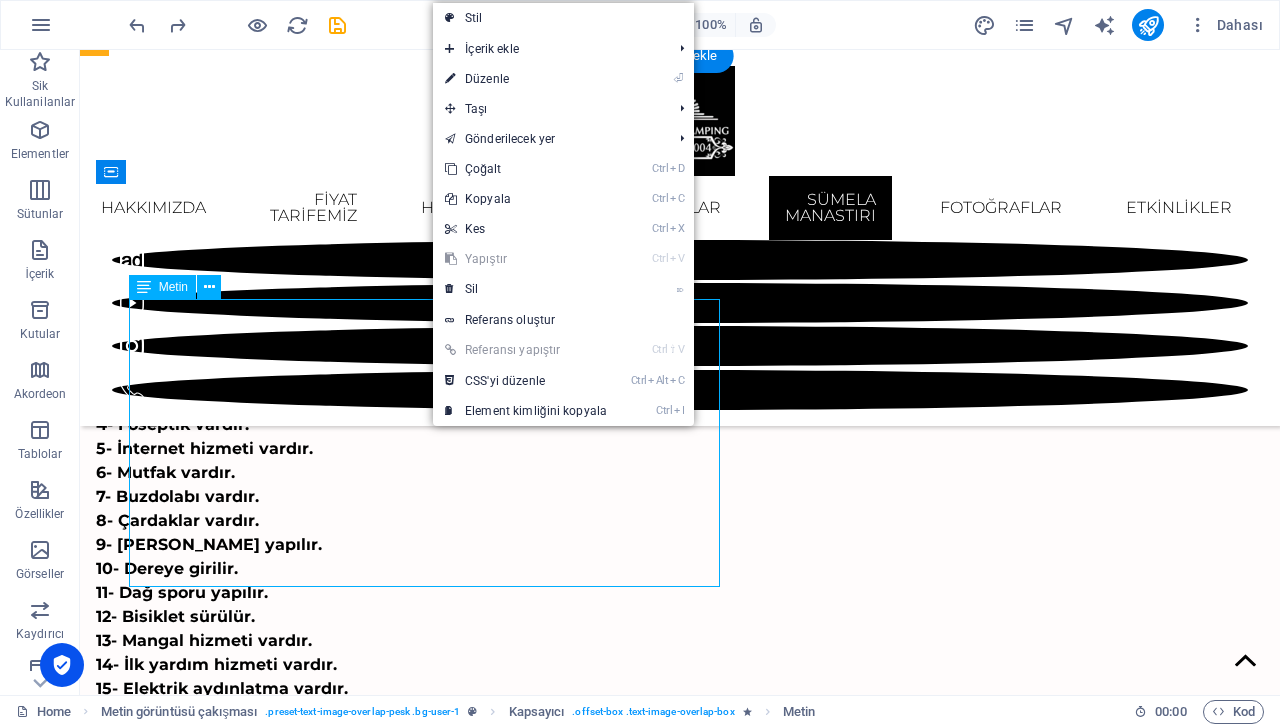 click on "Sümela Manastırı  ( Yunanca :  [GEOGRAPHIC_DATA] ,  [GEOGRAPHIC_DATA]  veya  Theotokos Sumela ),  [GEOGRAPHIC_DATA]  ilinin  [GEOGRAPHIC_DATA]  ilçesindeki  [GEOGRAPHIC_DATA]  sınırları içerisinde yer [PERSON_NAME] Meryem [PERSON_NAME] Deresi'nin ( Antik Yunanca  adı:  [GEOGRAPHIC_DATA] ) batı yamaçlarında yer [PERSON_NAME], [GEOGRAPHIC_DATA] (Antik Yunanca adı:  [GEOGRAPHIC_DATA] ) tepesinin üzerinde ve deniz seviyesinden 1.150 m yükseklikte konumlanmış  Rum Ortodoks   manastır  ve  [DEMOGRAPHIC_DATA]  kompleksidir. 1923 yılında  Rum [GEOGRAPHIC_DATA]  ve  Mübadele sorunu 'ndan dolayı terk edilmek zorunda kalmıştır. Sümela Manastırı'na turlarımız vardır ve grup halinde otobüs ile ulaştırma hizmetimiz vardır. [GEOGRAPHIC_DATA], [PERSON_NAME] alanımıza yakın turistik bir yerdir. [GEOGRAPHIC_DATA] Sümela [GEOGRAPHIC_DATA] ziyarette bulunmak için en iyi [PERSON_NAME] olarak size yakın bir konumu sağlarız." at bounding box center (720, 6698) 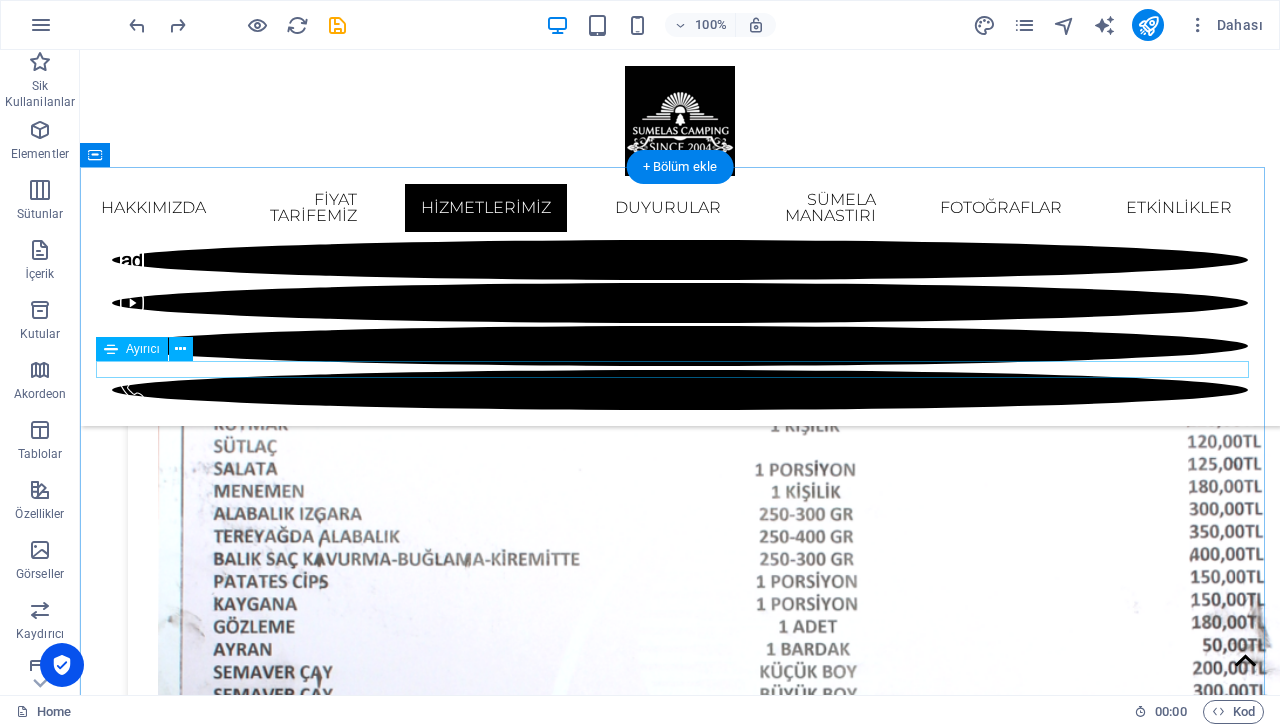 scroll, scrollTop: 2014, scrollLeft: 0, axis: vertical 